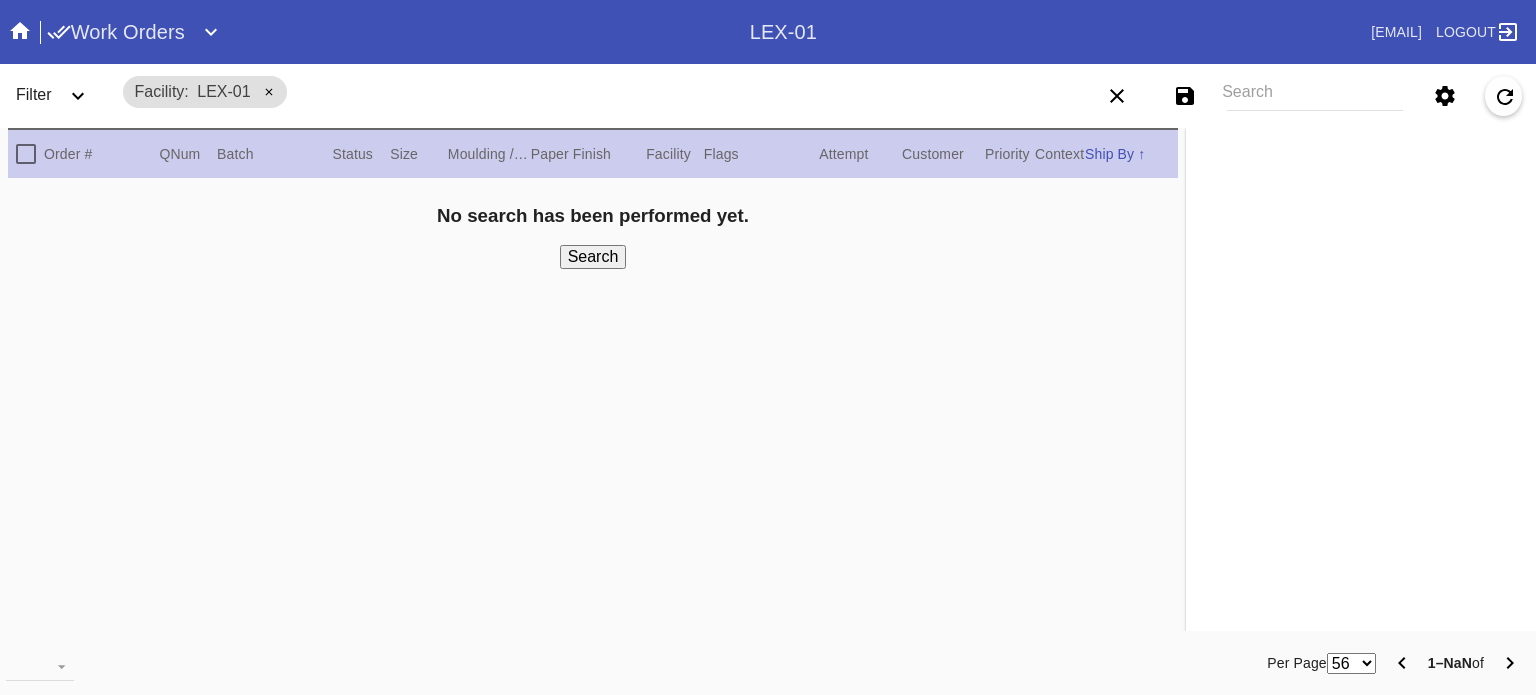 scroll, scrollTop: 0, scrollLeft: 0, axis: both 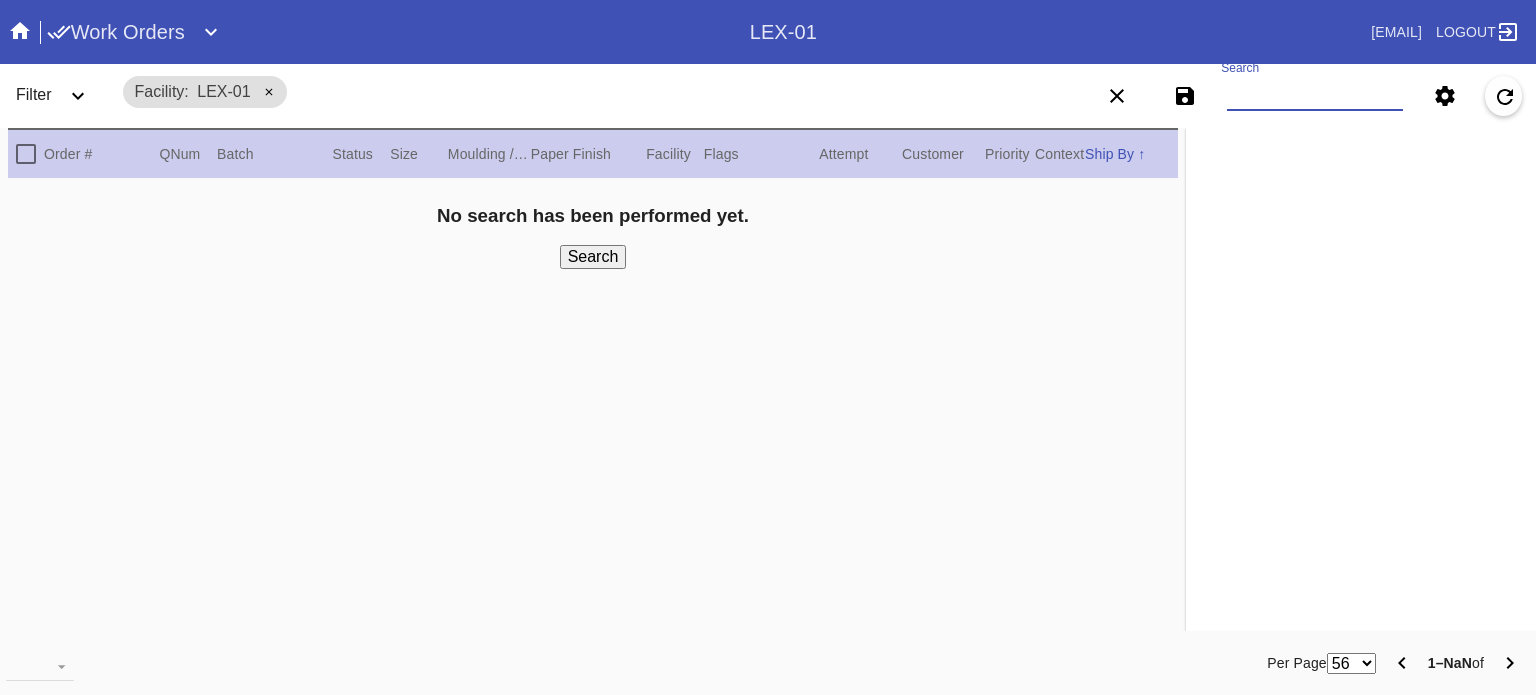 click on "Search" at bounding box center [1315, 96] 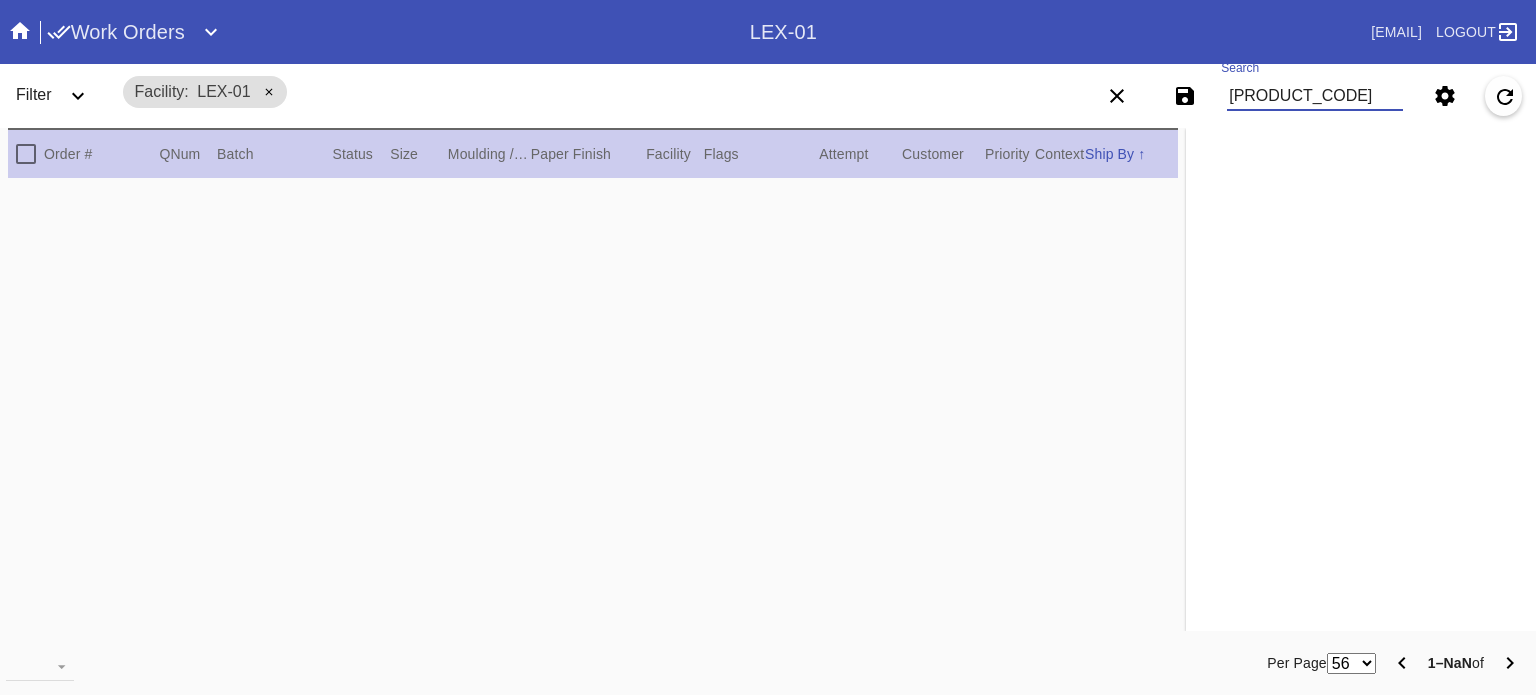 type on "W783758822906833" 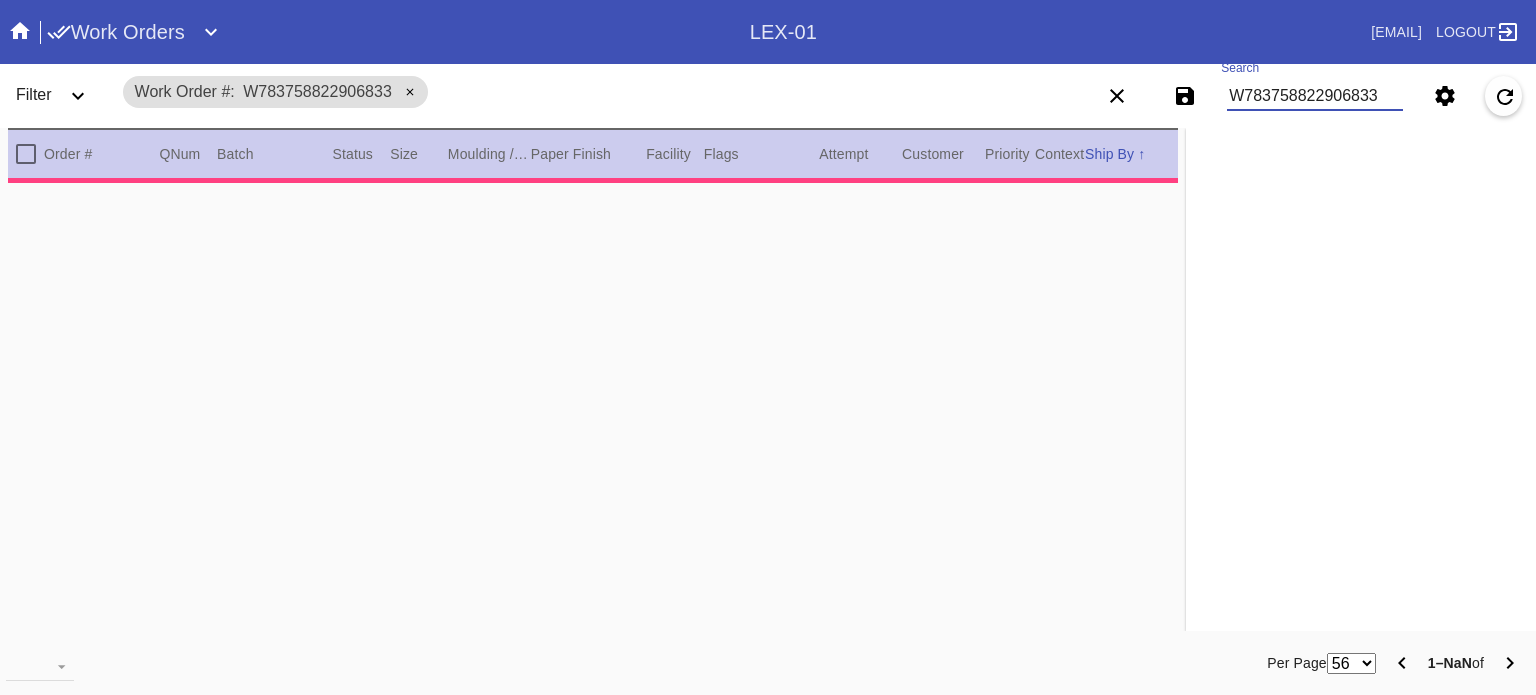 type on "Mat file can be found in O:\Zund\Willie\Custom Mats folder." 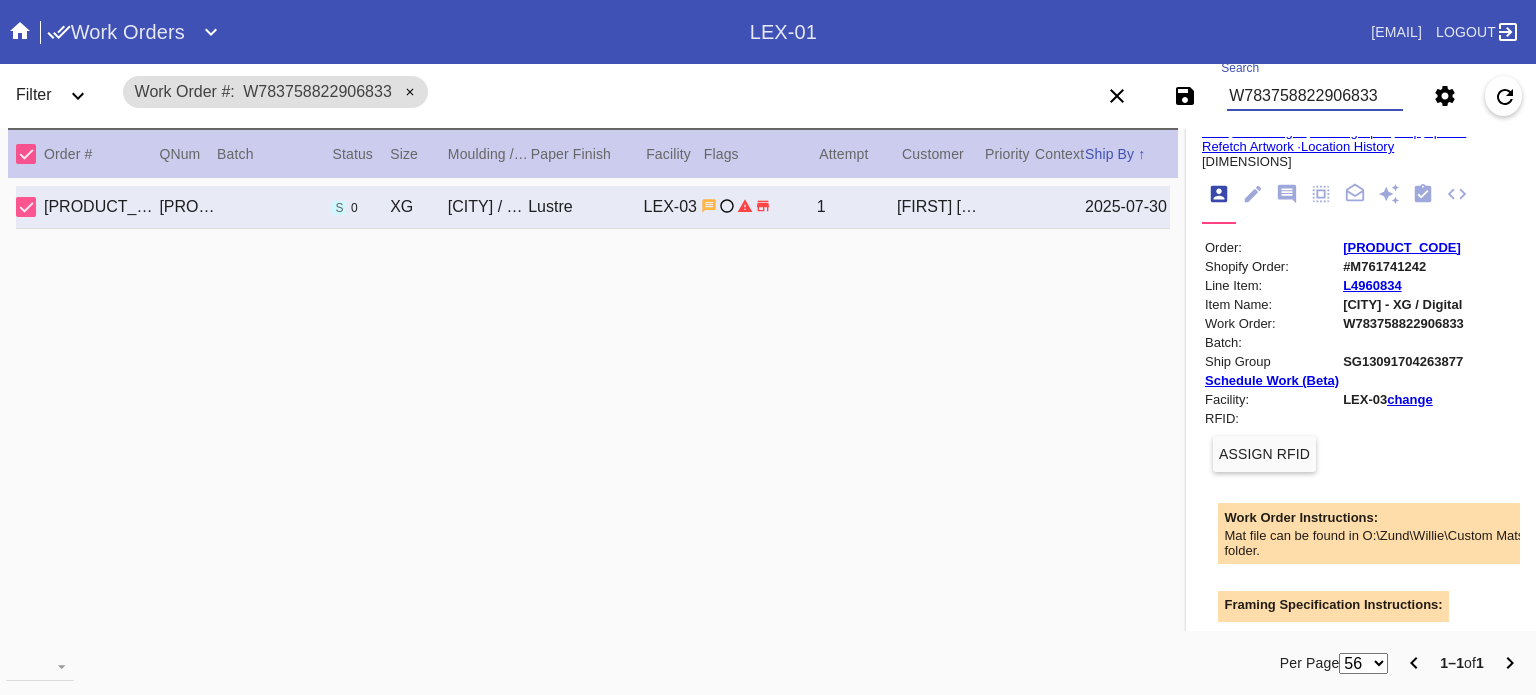 scroll, scrollTop: 0, scrollLeft: 0, axis: both 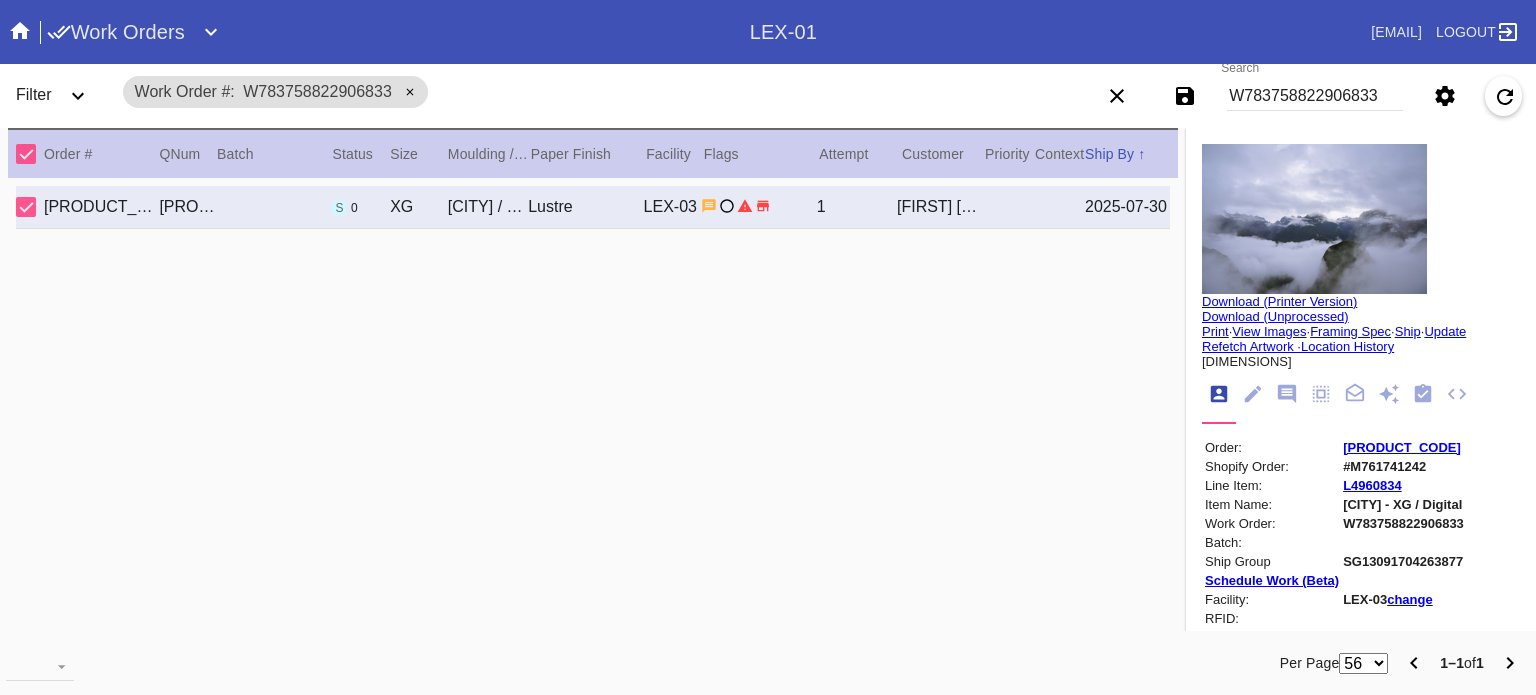 click on "Search [PRODUCT_CODE]" at bounding box center [1315, 96] 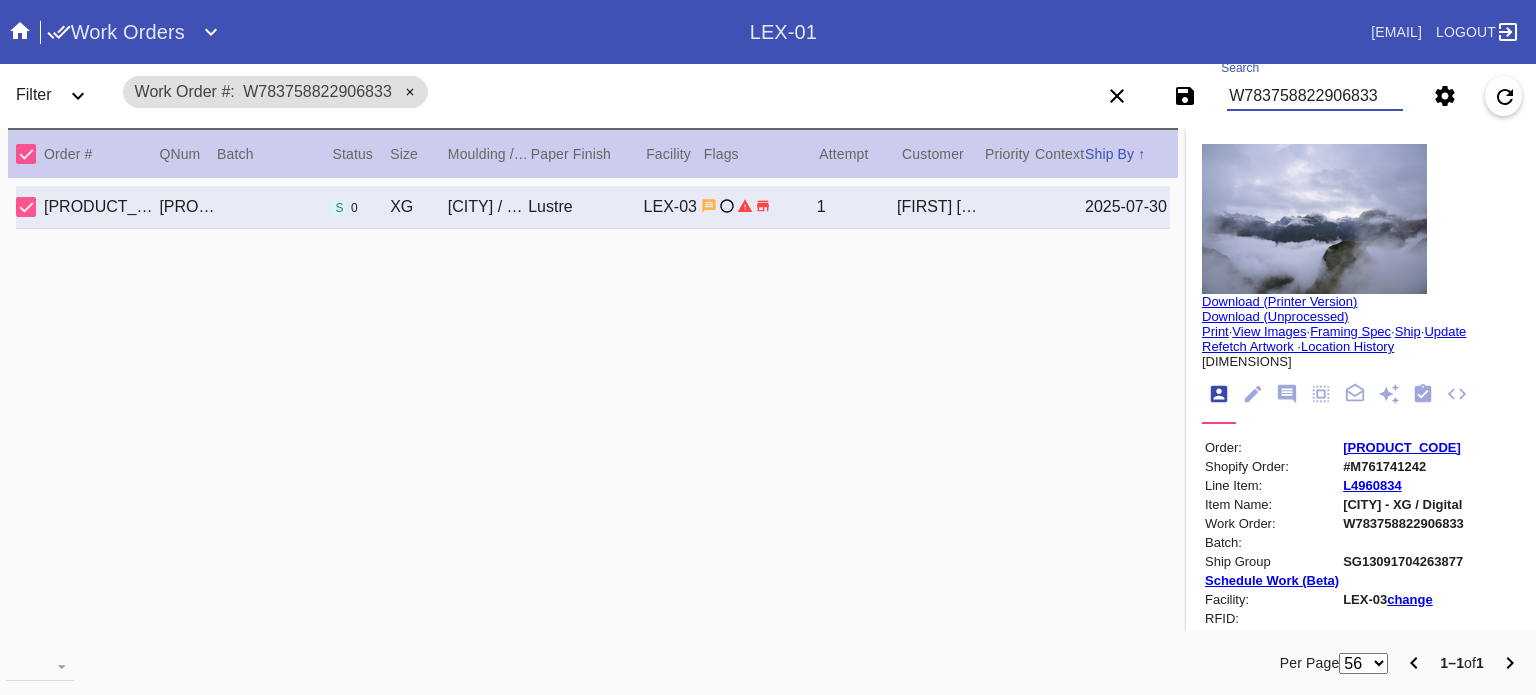 click on "W783758822906833" at bounding box center [1315, 96] 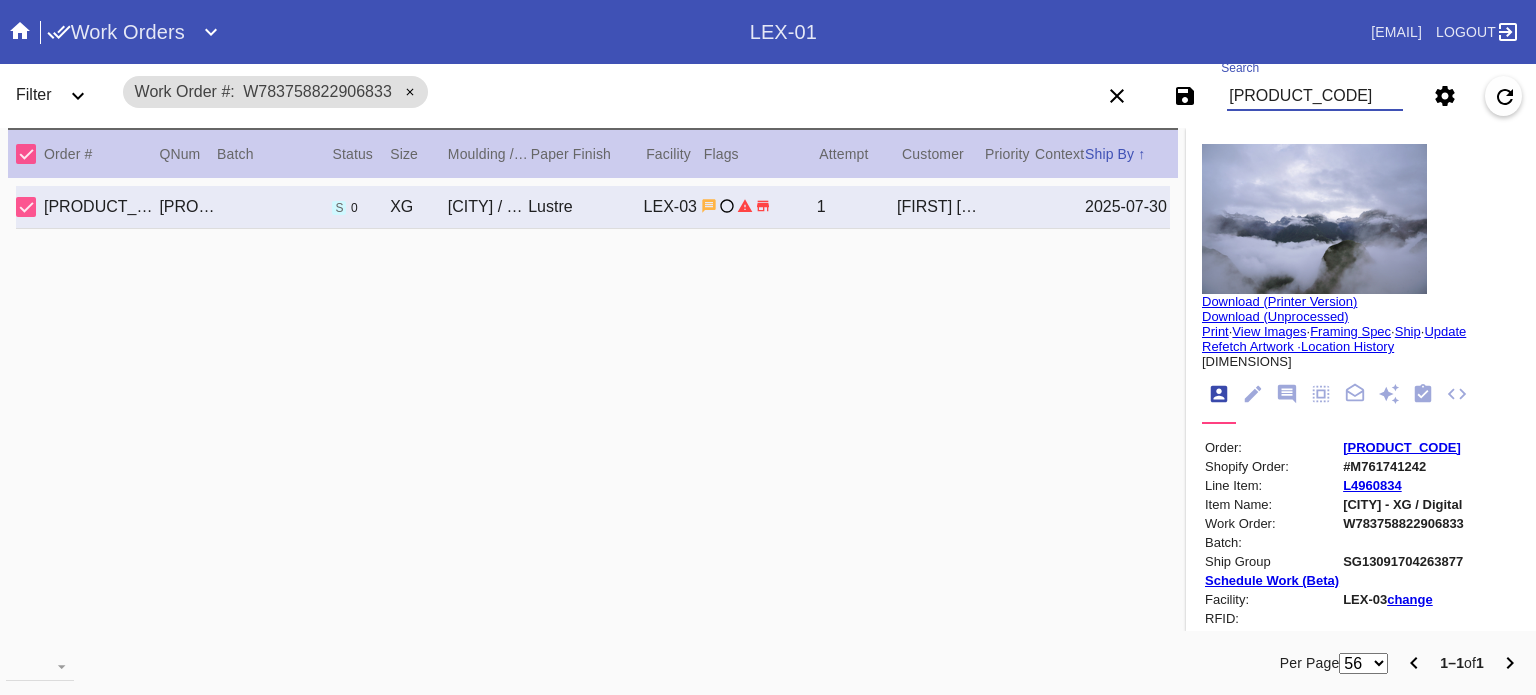 type on "w106859446986338" 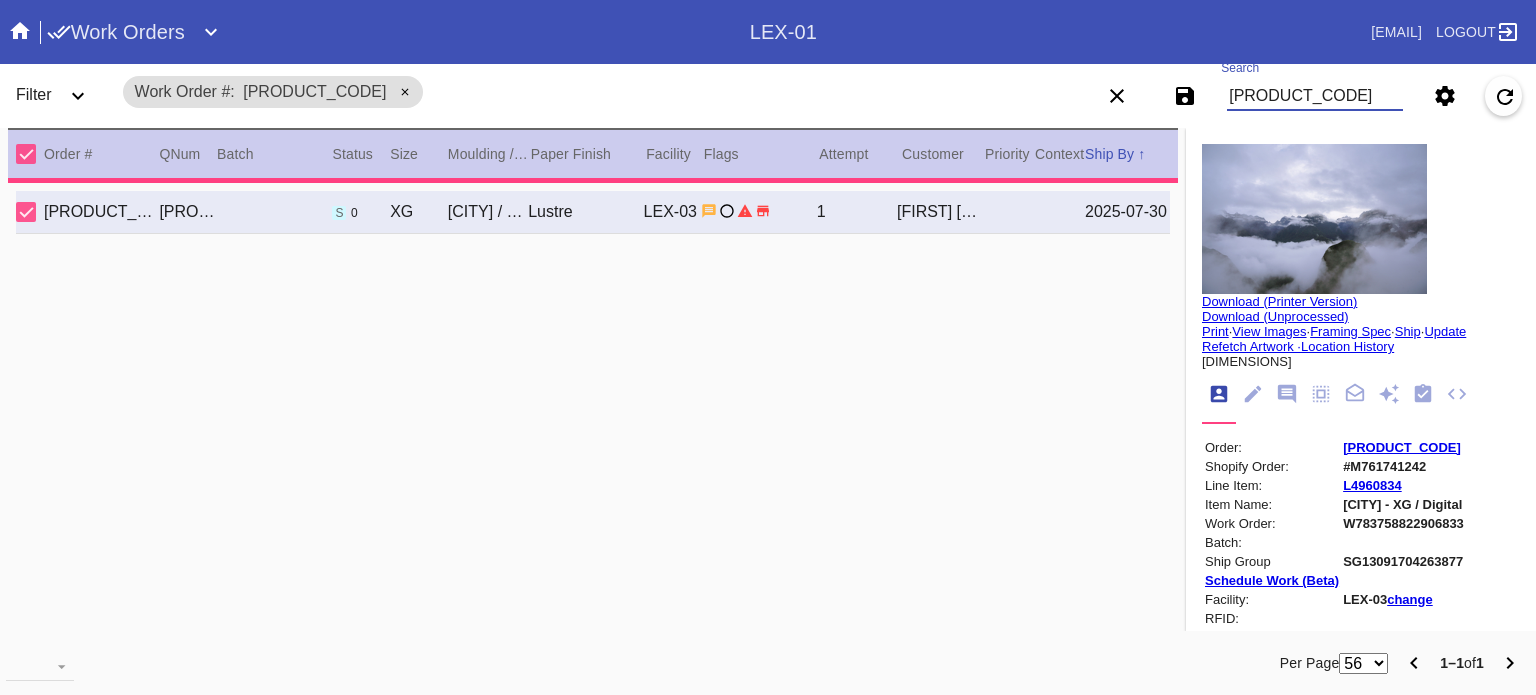 type 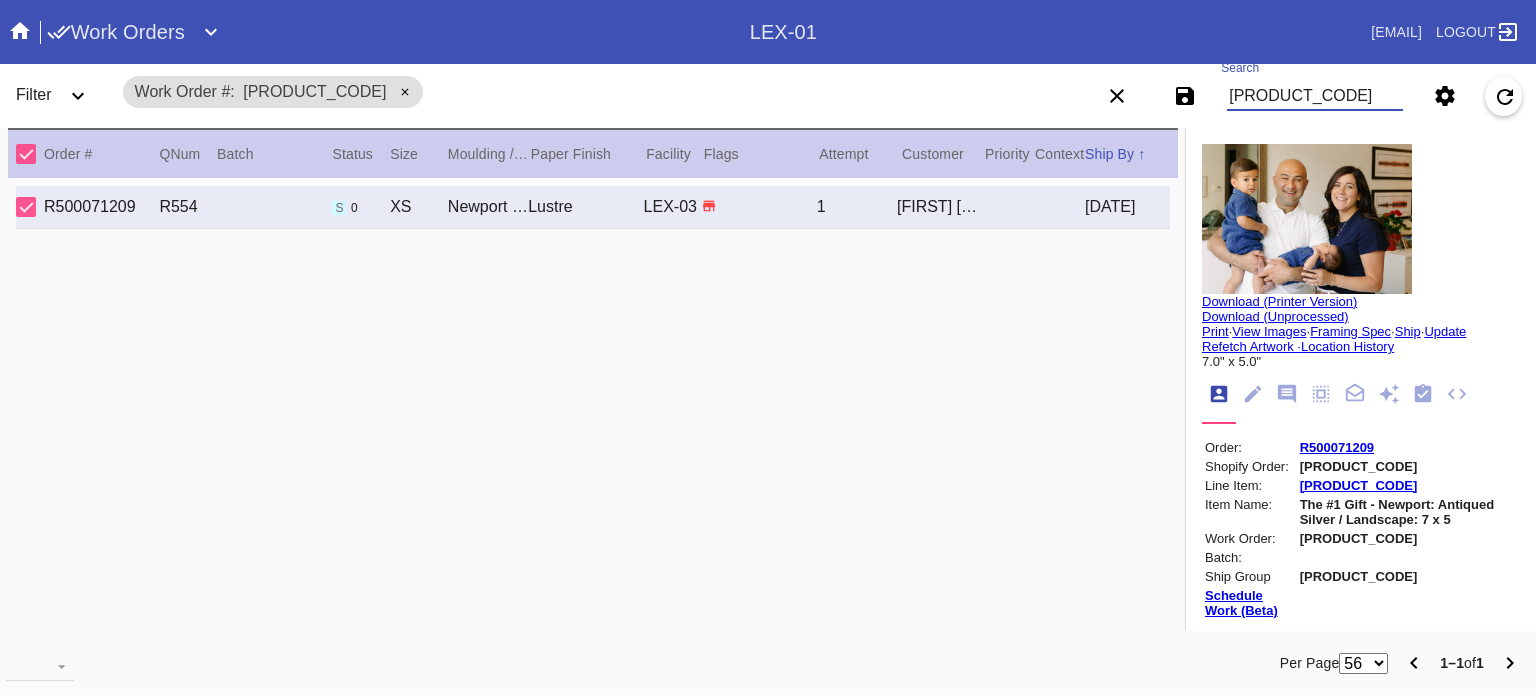 type on "w106859446986338" 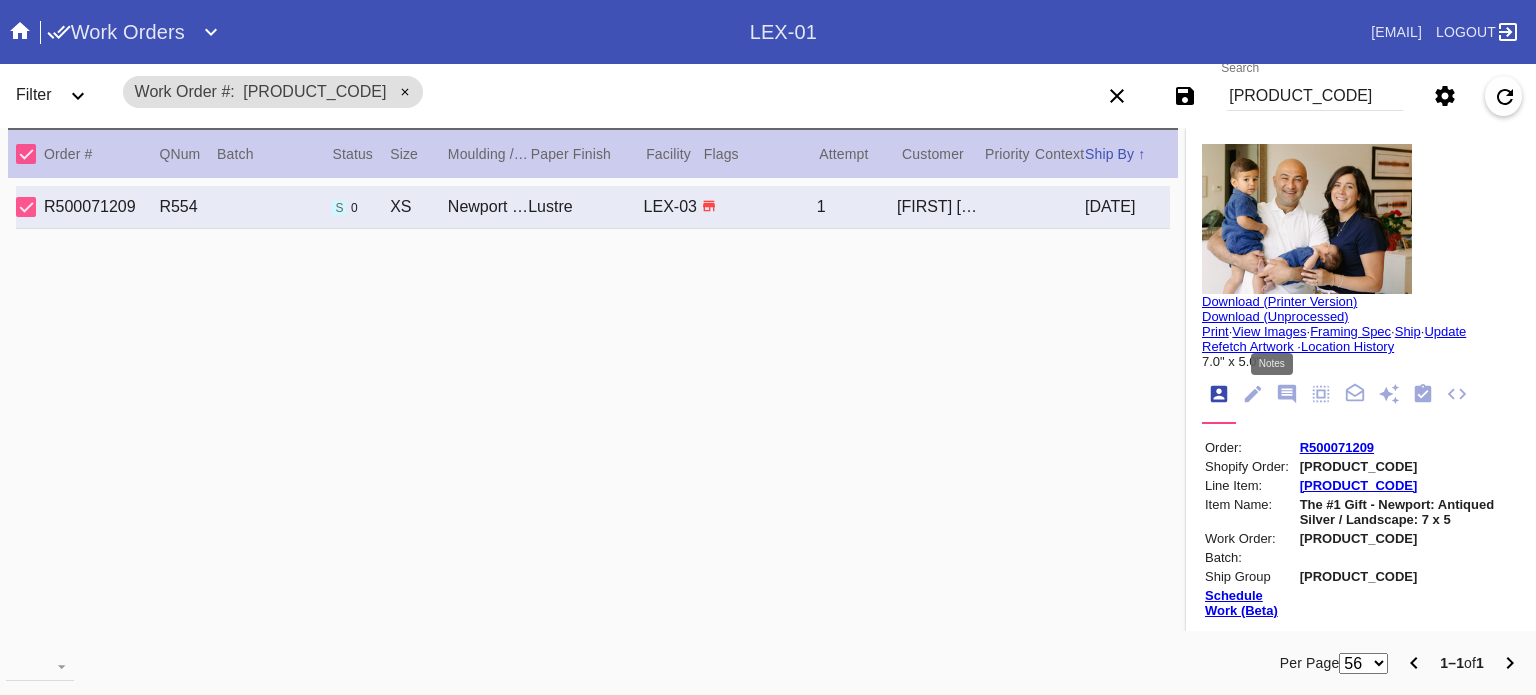 click 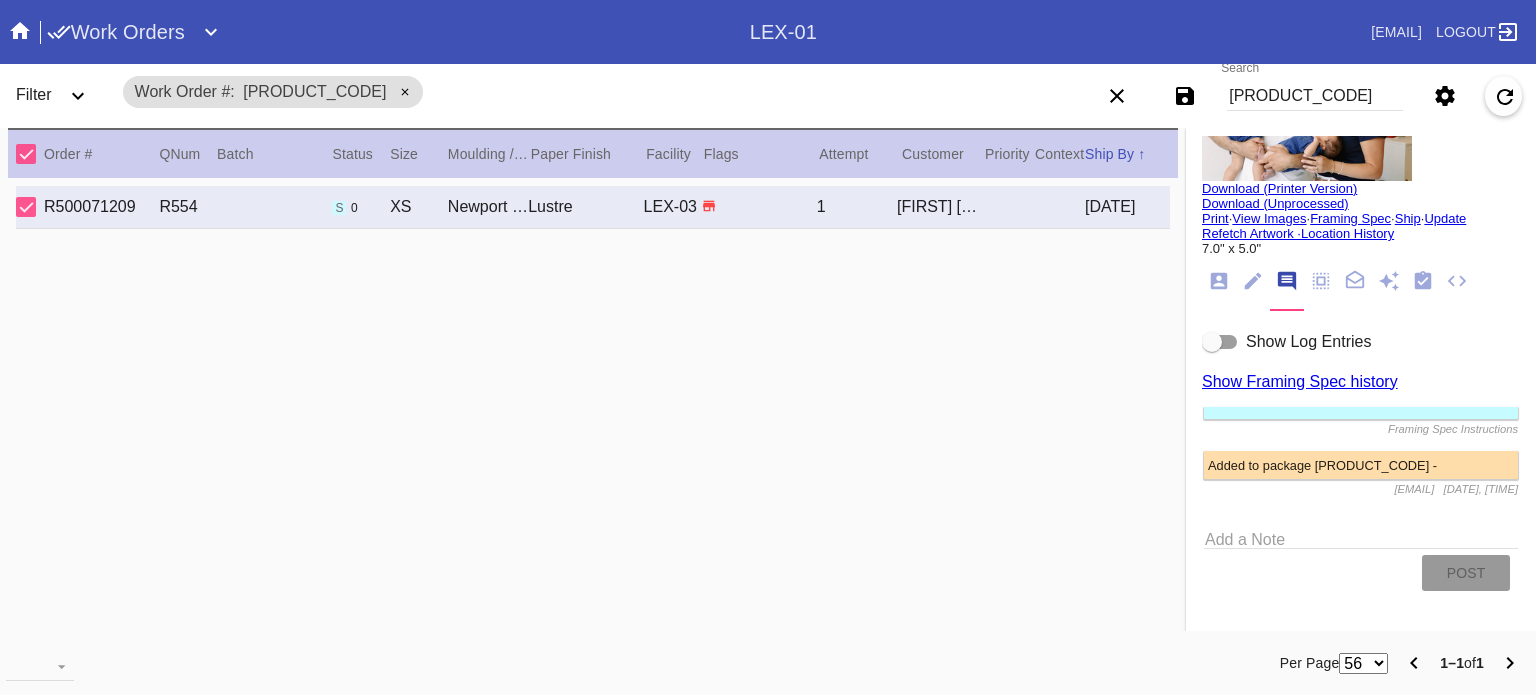 scroll, scrollTop: 115, scrollLeft: 0, axis: vertical 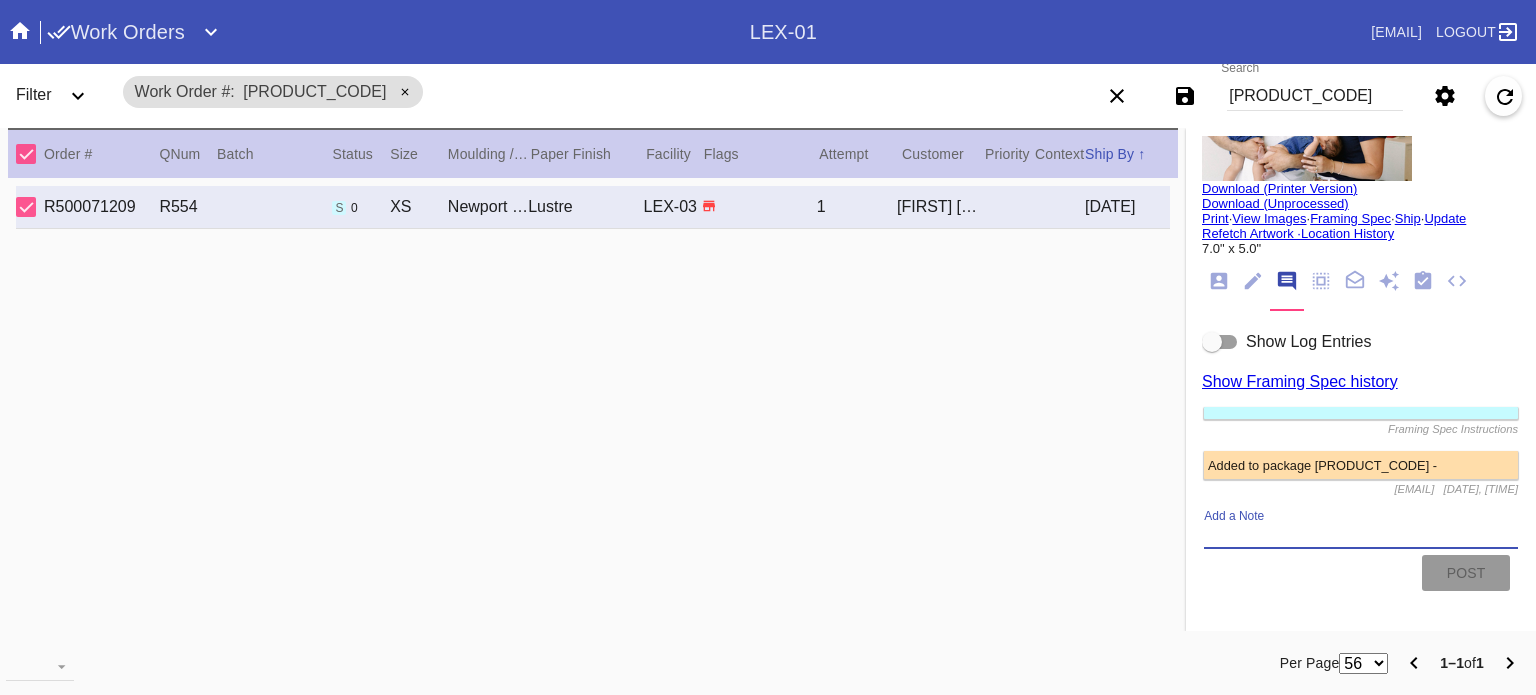 click on "Add a Note" at bounding box center [1361, 536] 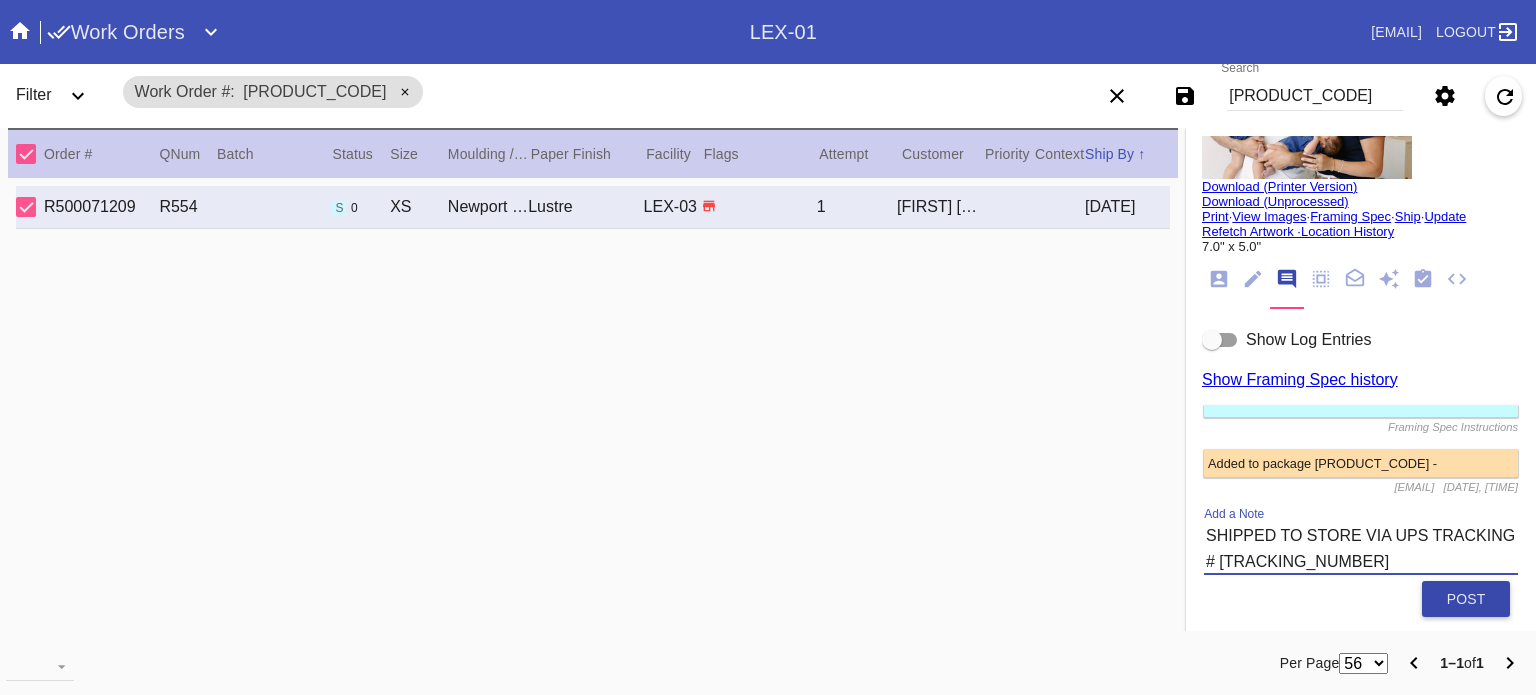type on "SHIPPED TO STORE VIA UPS TRACKING # 1Z9Y74240337336506" 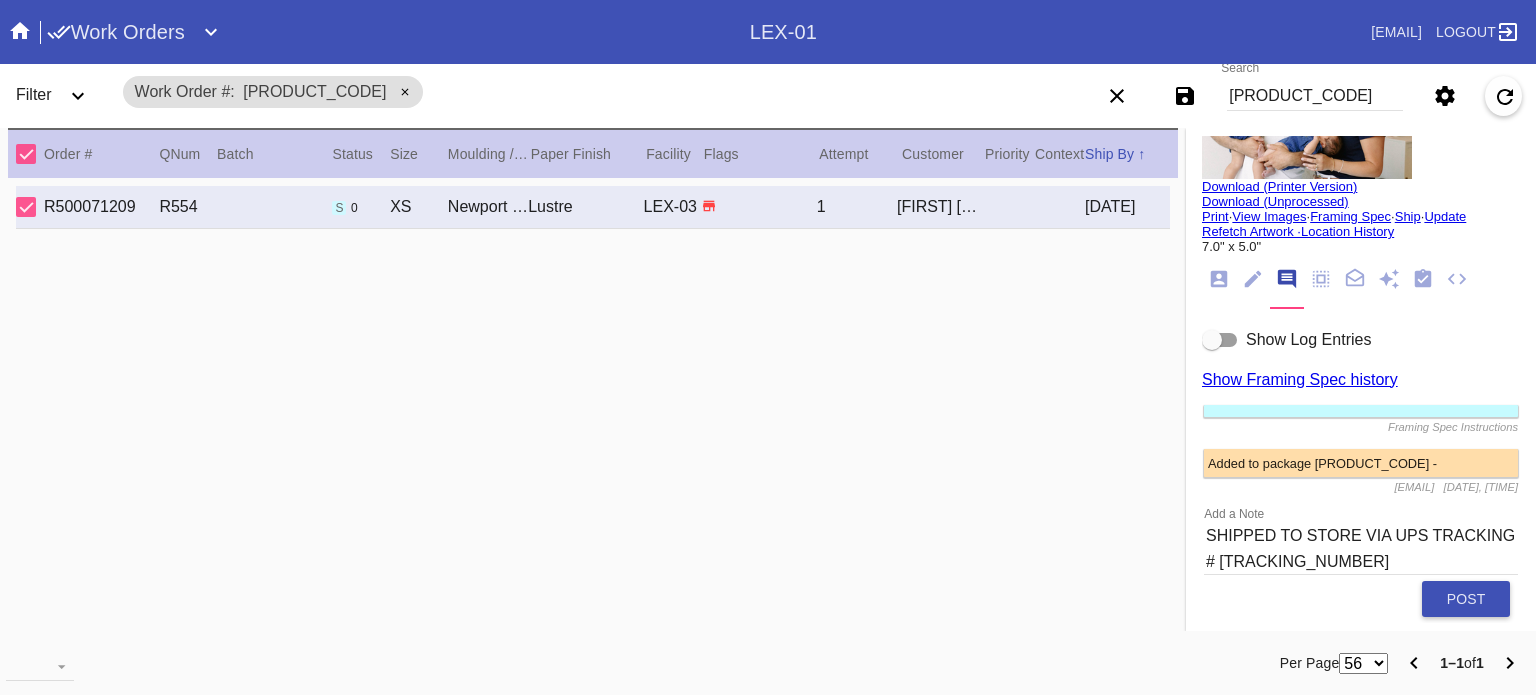 type 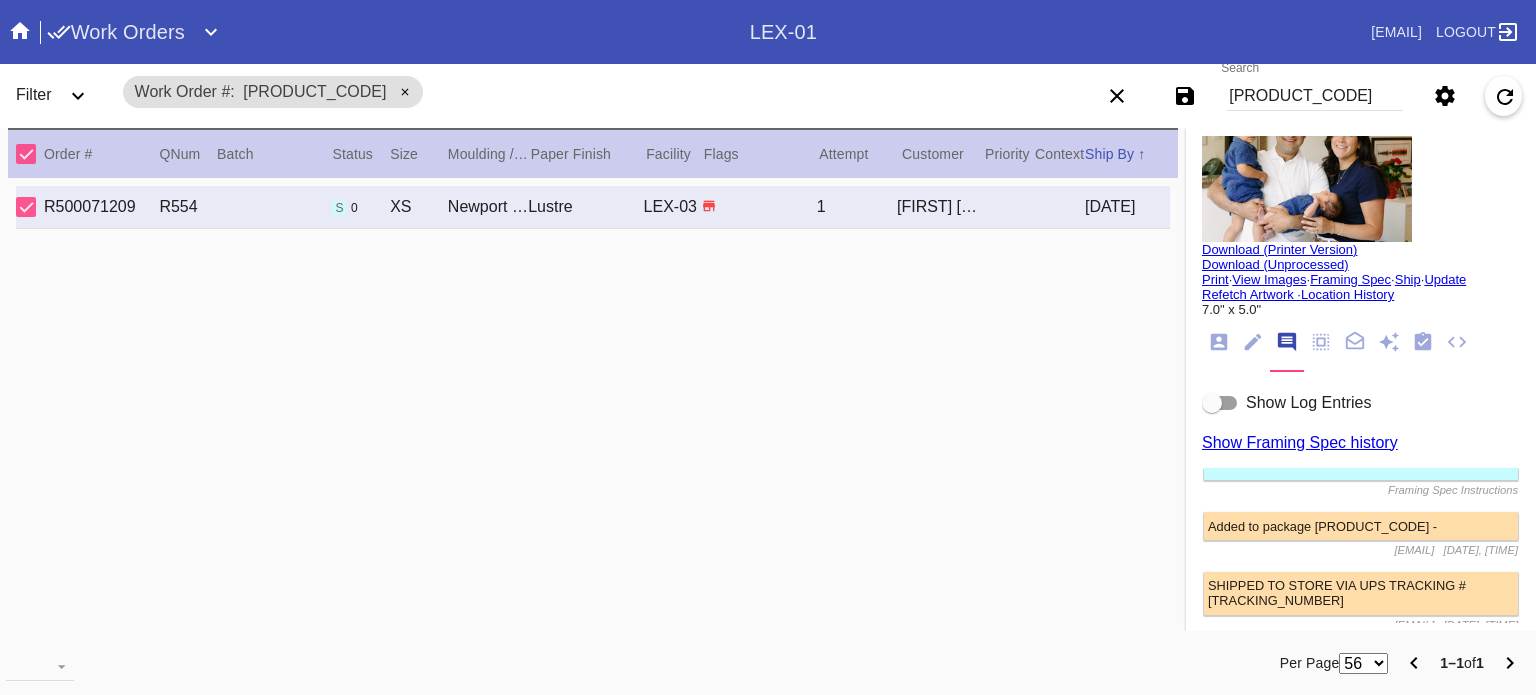scroll, scrollTop: 0, scrollLeft: 0, axis: both 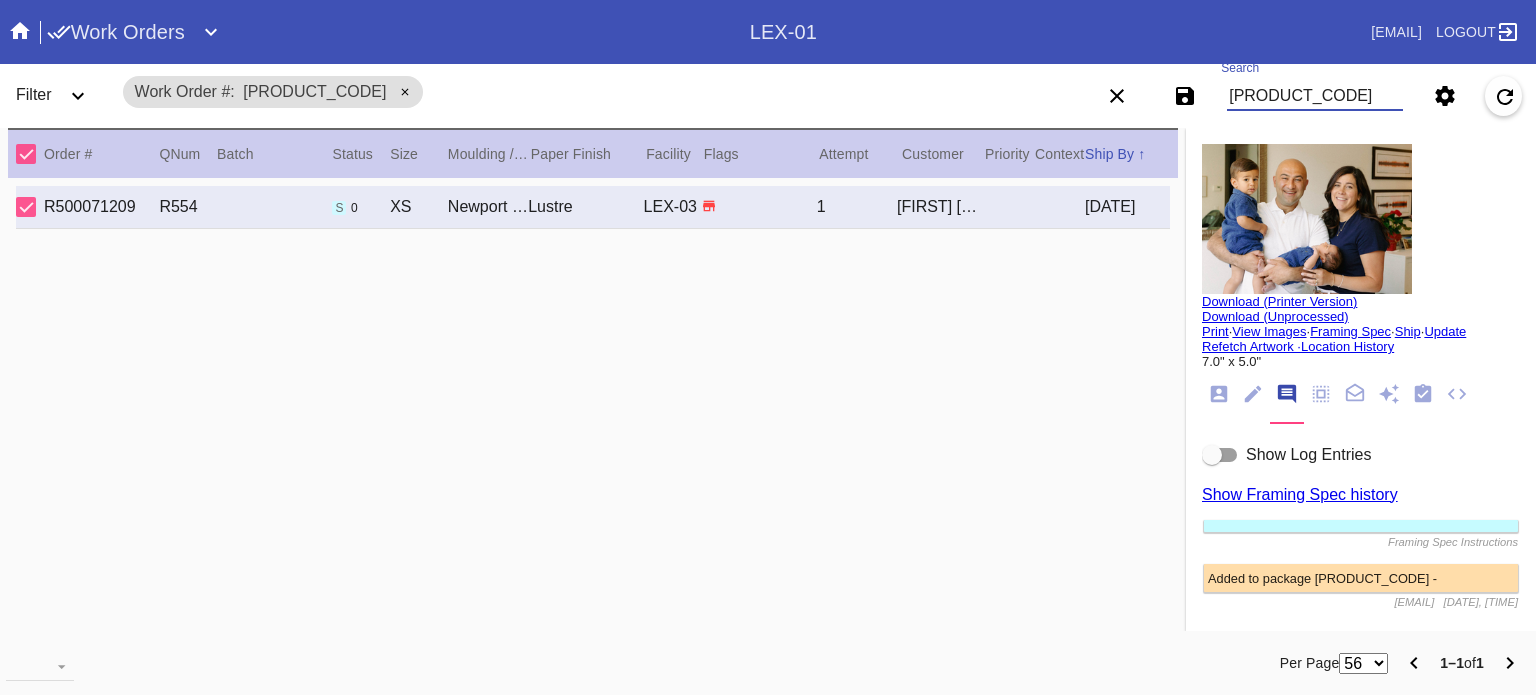 click on "w106859446986338" at bounding box center (1315, 96) 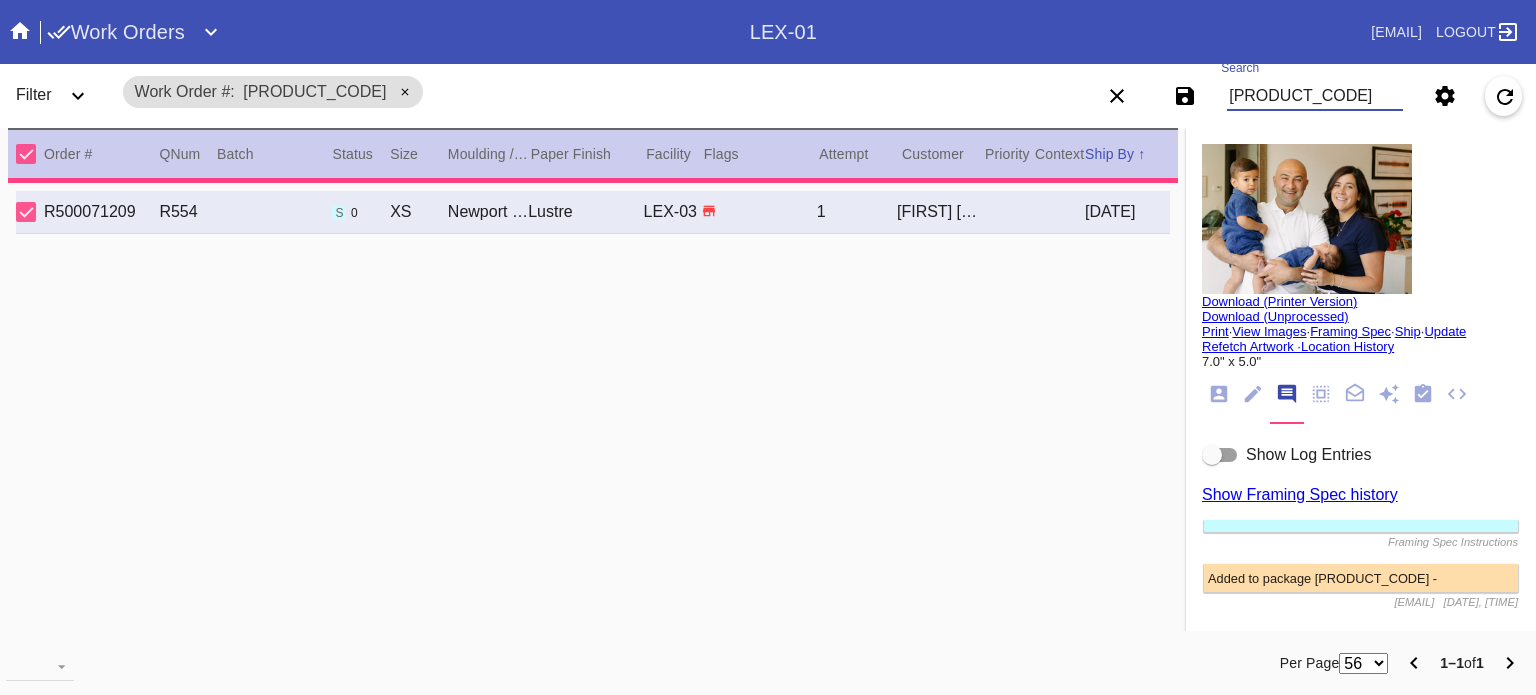 type on "2.0" 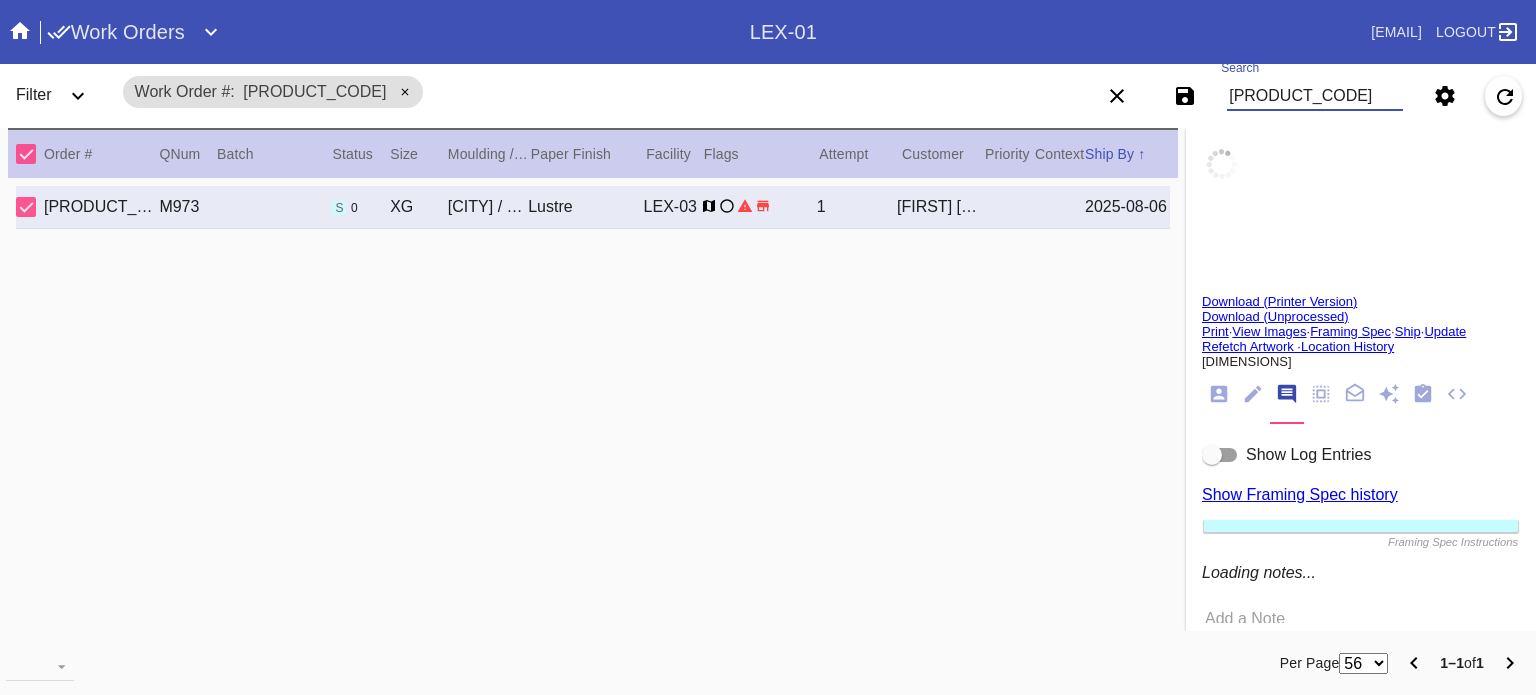 type on "Lauren and Conor,
There’s something about water that stays with you. The sound, the depth, the way it holds a moment.
This photo of the coastline at Las Palapas in Hacienda Pinilla, captured by the talented Heather Waraksa, felt like the perfect way to bring you back to where it began — the setting, the people who love you, the start of a new chapter.
Love always,
Meg & Tom" 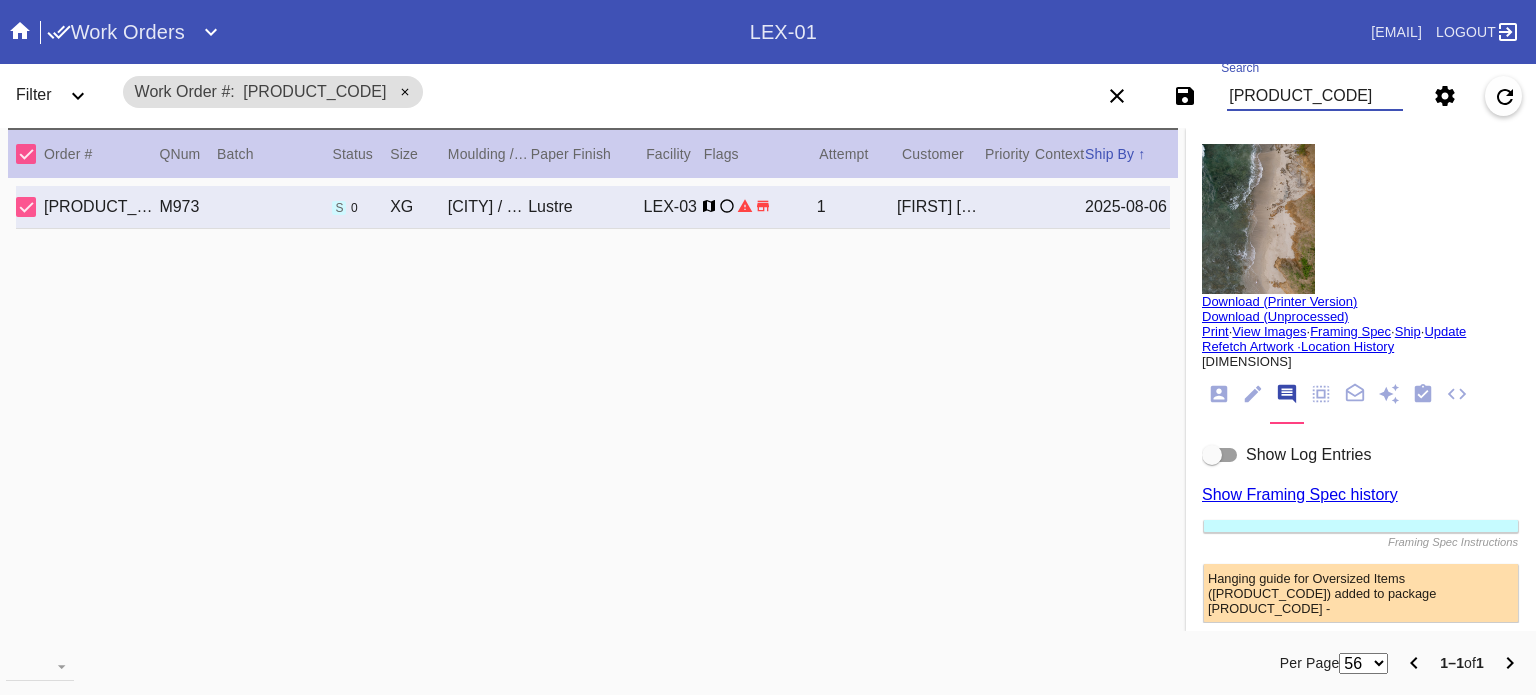 type on "W316591629242224 W" 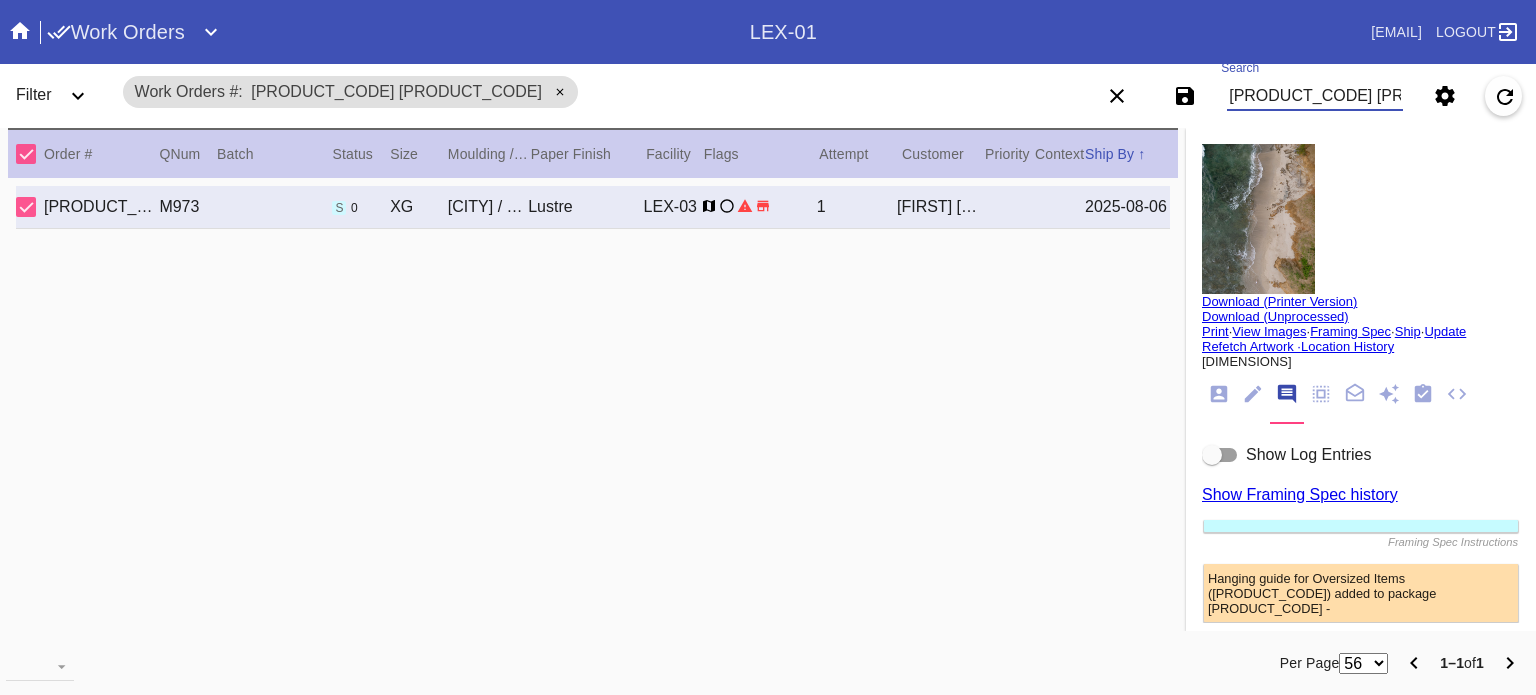 type on "Lauren and Conor,
There’s something about water that stays with you. The sound, the depth, the way it holds a moment.
This photo of the coastline at Las Palapas in Hacienda Pinilla, captured by the talented Heather Waraksa, felt like the perfect way to bring you back to where it began — the setting, the people who love you, the start of a new chapter.
Love always,
Meg & Tom" 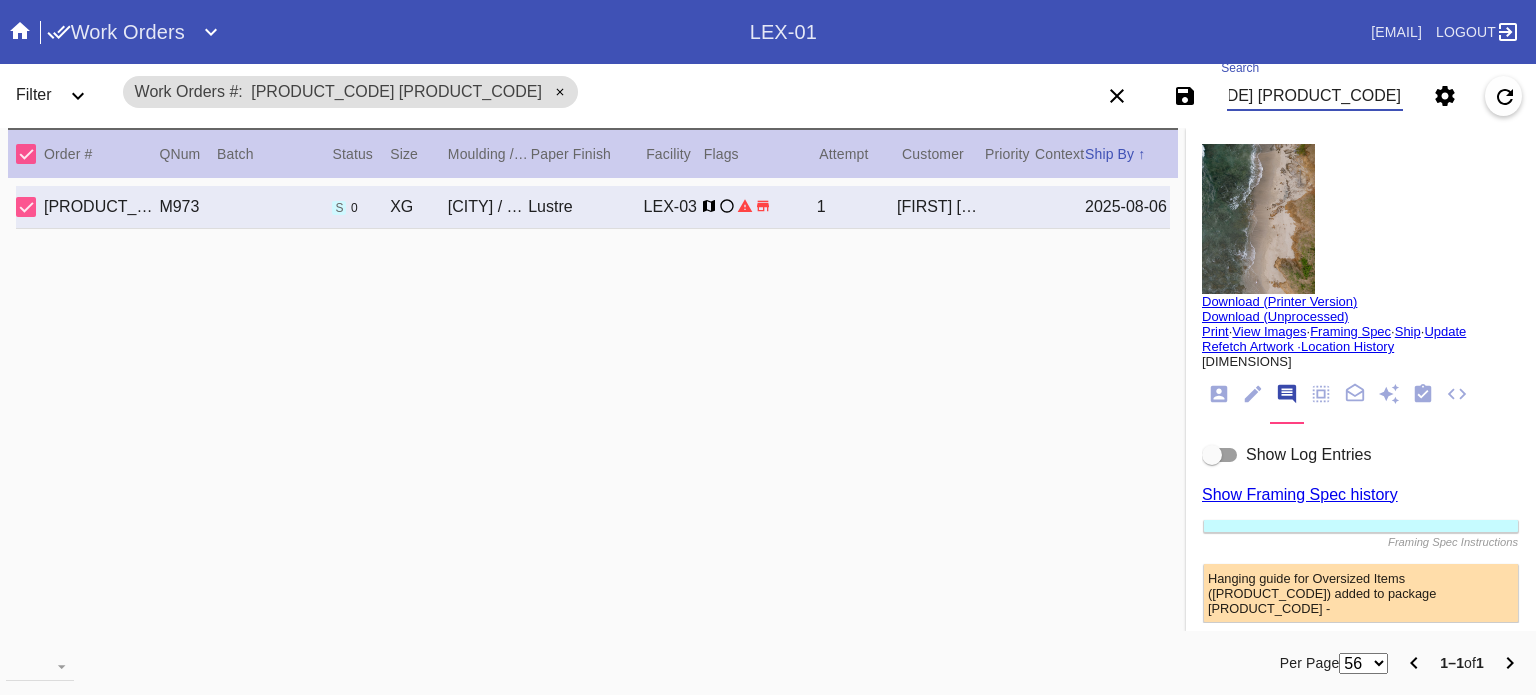 type on "W316591629242224 W515429002808874" 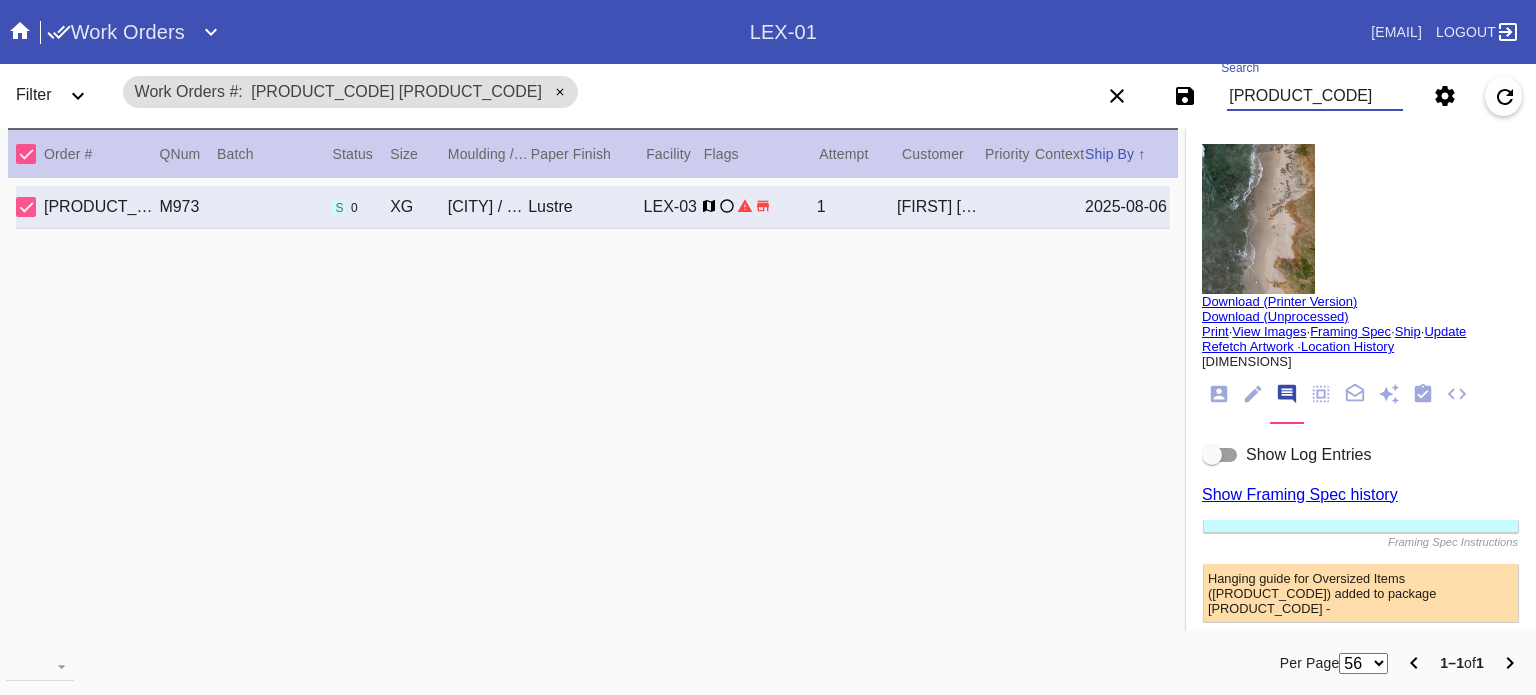 scroll, scrollTop: 0, scrollLeft: 129, axis: horizontal 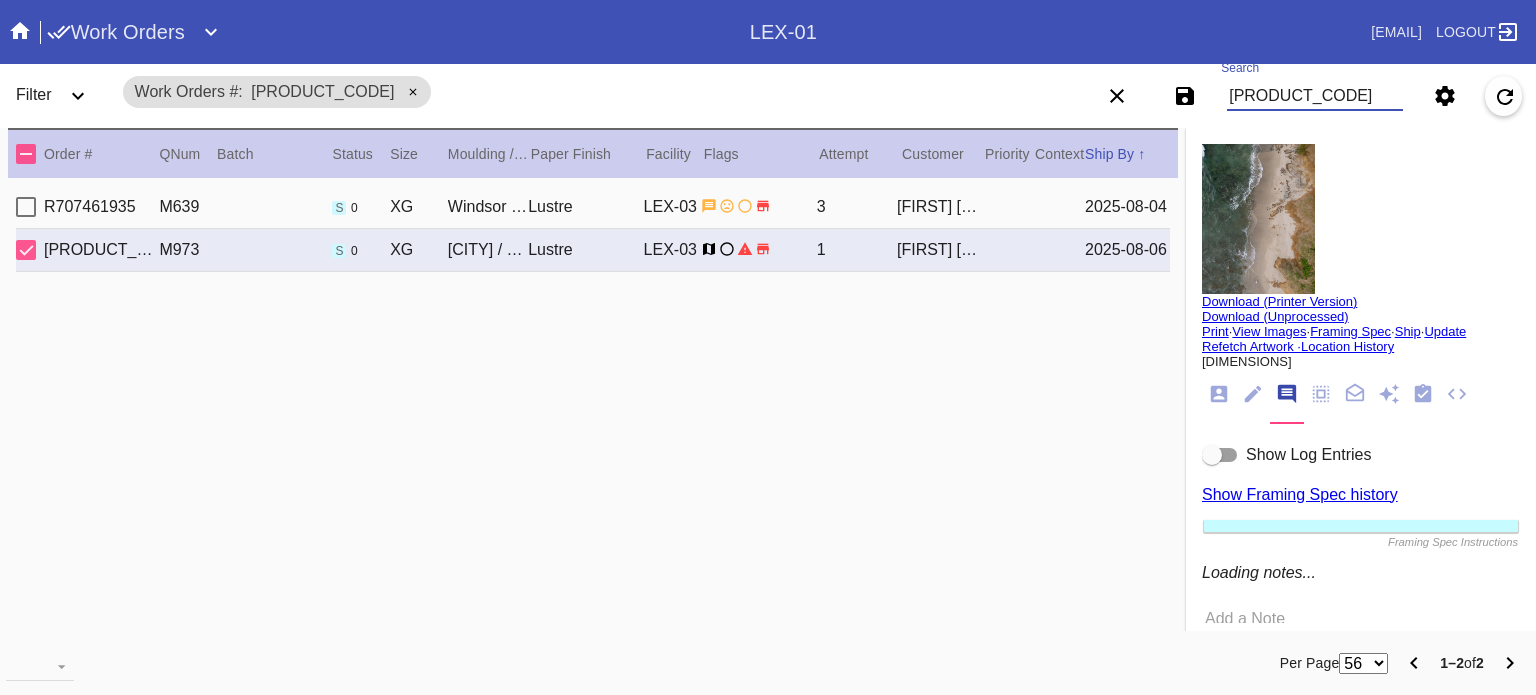 type on "Lauren and Conor,
There’s something about water that stays with you. The sound, the depth, the way it holds a moment.
This photo of the coastline at Las Palapas in Hacienda Pinilla, captured by the talented Heather Waraksa, felt like the perfect way to bring you back to where it began — the setting, the people who love you, the start of a new chapter.
Love always,
Meg & Tom" 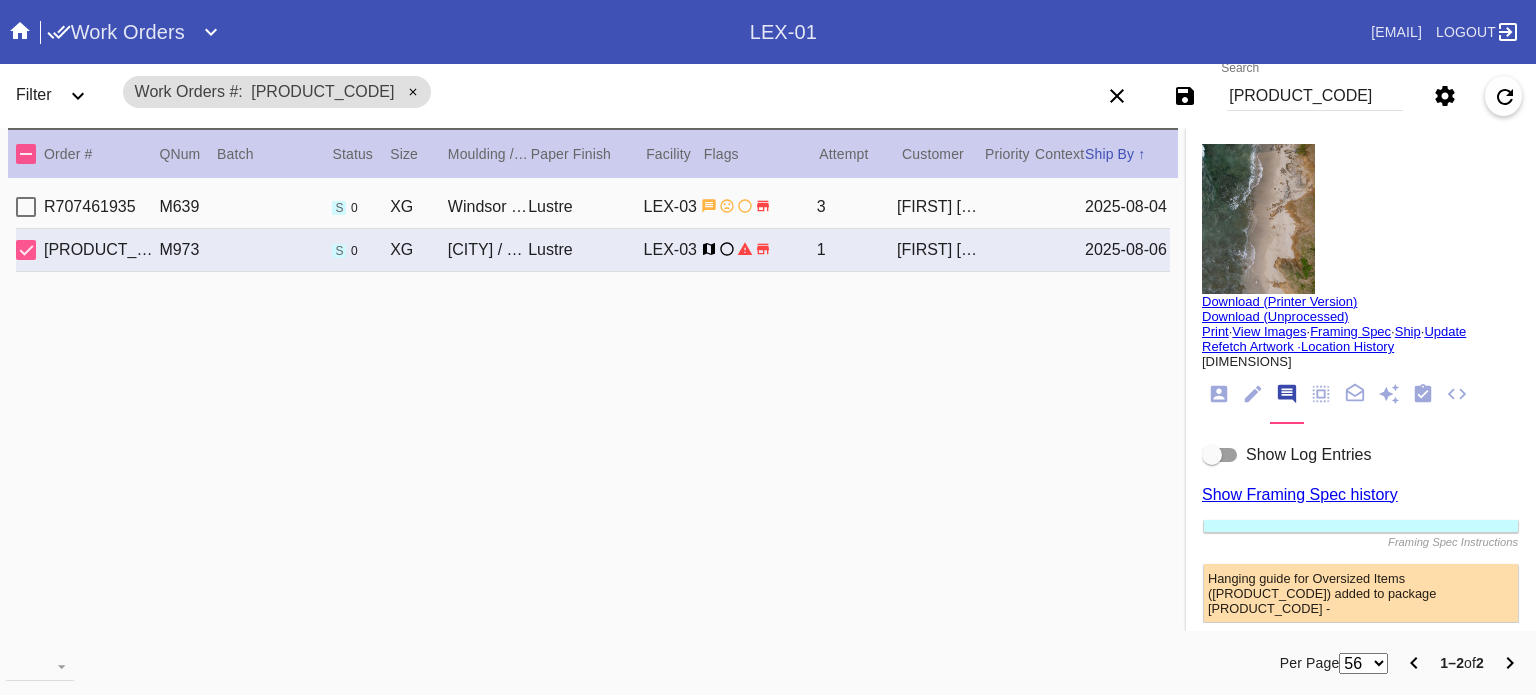 scroll, scrollTop: 0, scrollLeft: 0, axis: both 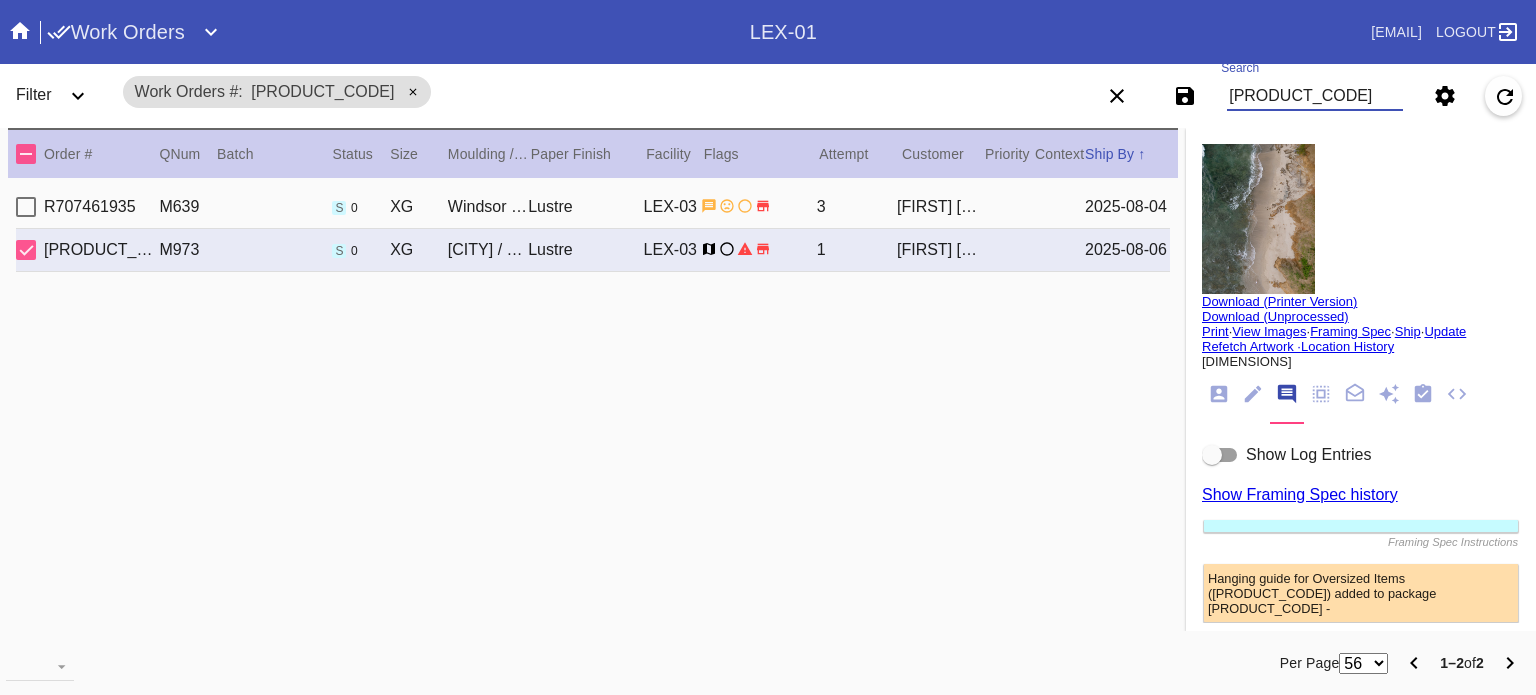 drag, startPoint x: 1344, startPoint y: 93, endPoint x: 1535, endPoint y: 92, distance: 191.00262 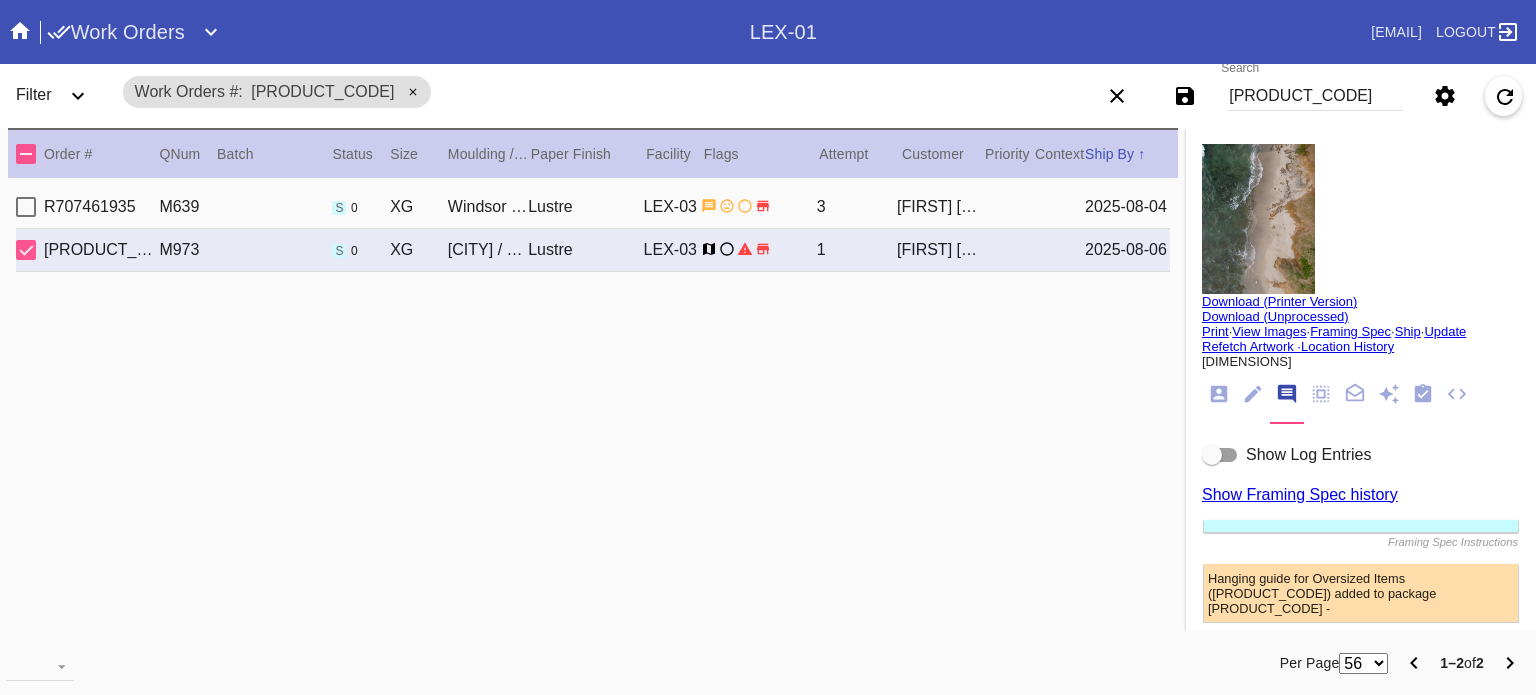 scroll, scrollTop: 0, scrollLeft: 0, axis: both 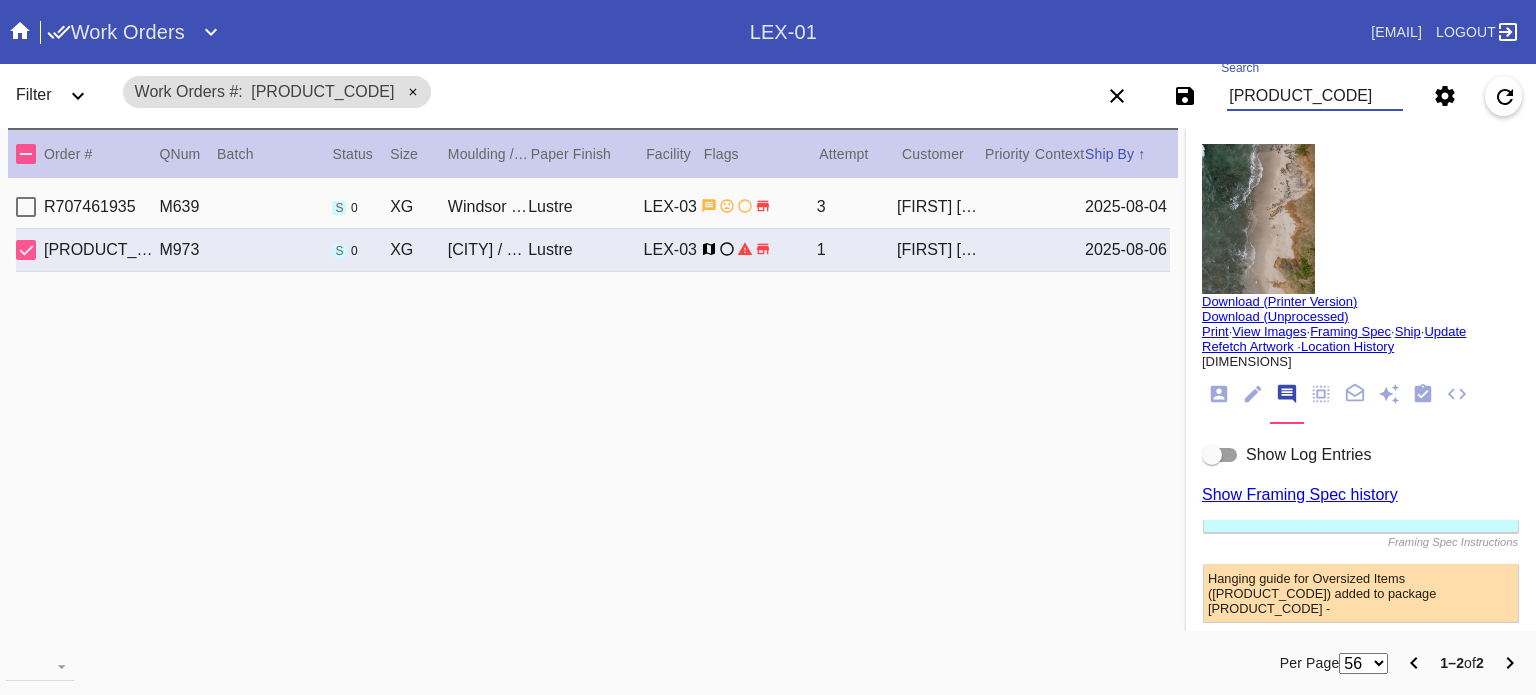 click on "W316591629242224 W515429002808874" at bounding box center [1315, 96] 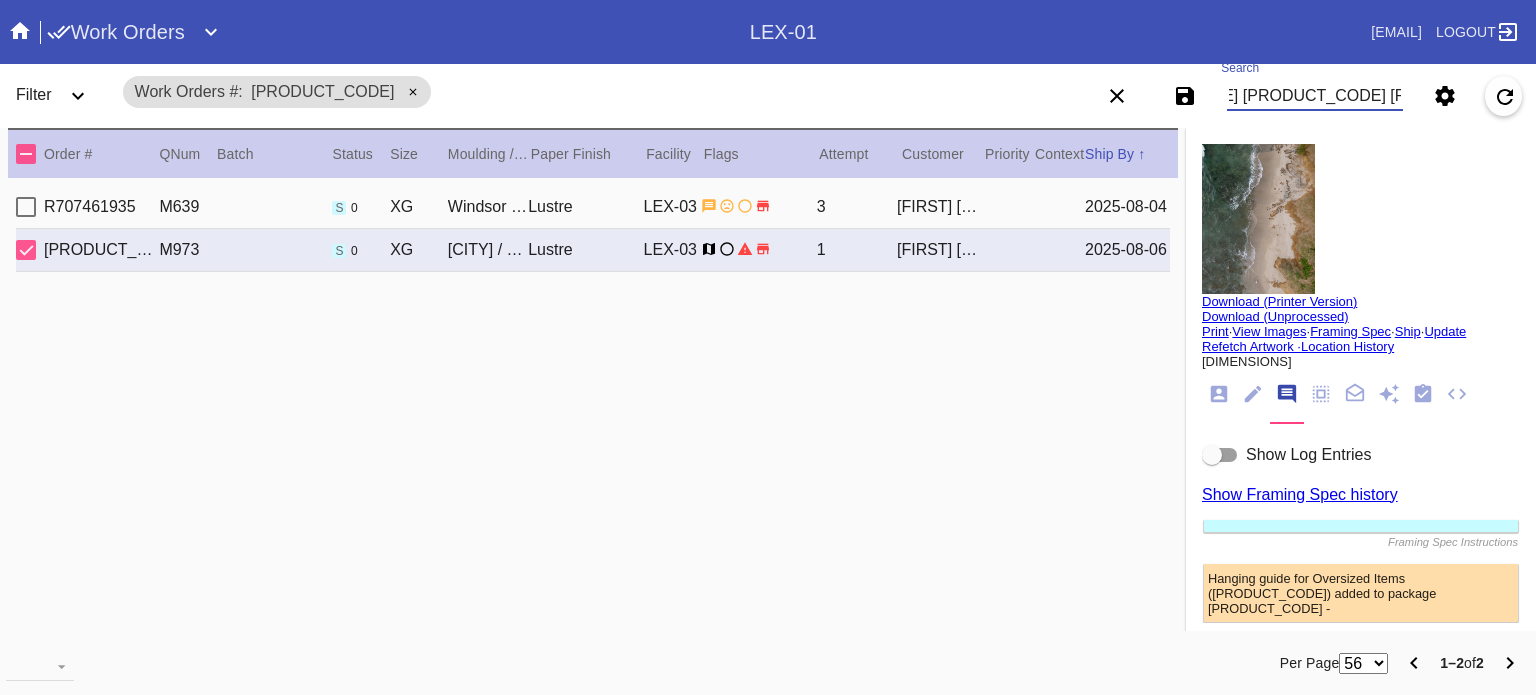 scroll, scrollTop: 0, scrollLeft: 642, axis: horizontal 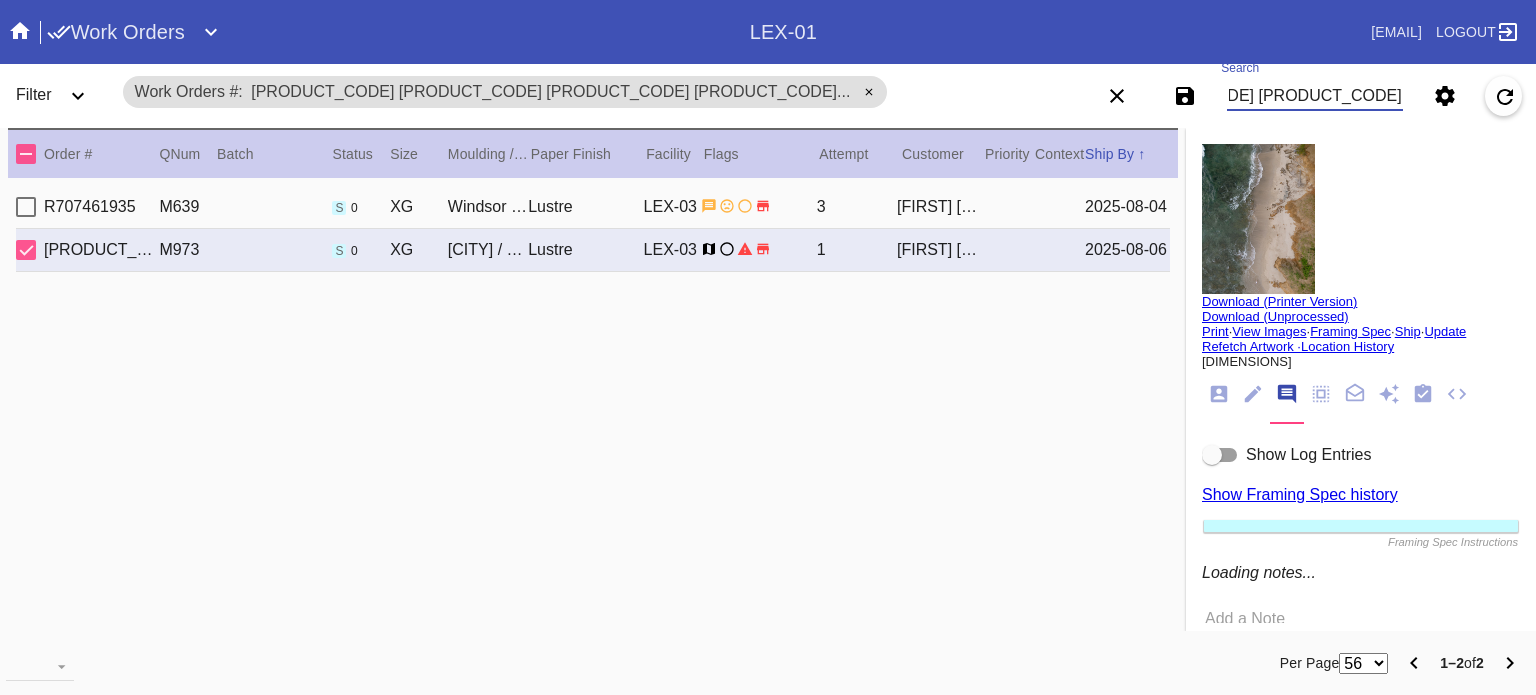 type on "Lauren and Conor,
There’s something about water that stays with you. The sound, the depth, the way it holds a moment.
This photo of the coastline at Las Palapas in Hacienda Pinilla, captured by the talented Heather Waraksa, felt like the perfect way to bring you back to where it began — the setting, the people who love you, the start of a new chapter.
Love always,
Meg & Tom" 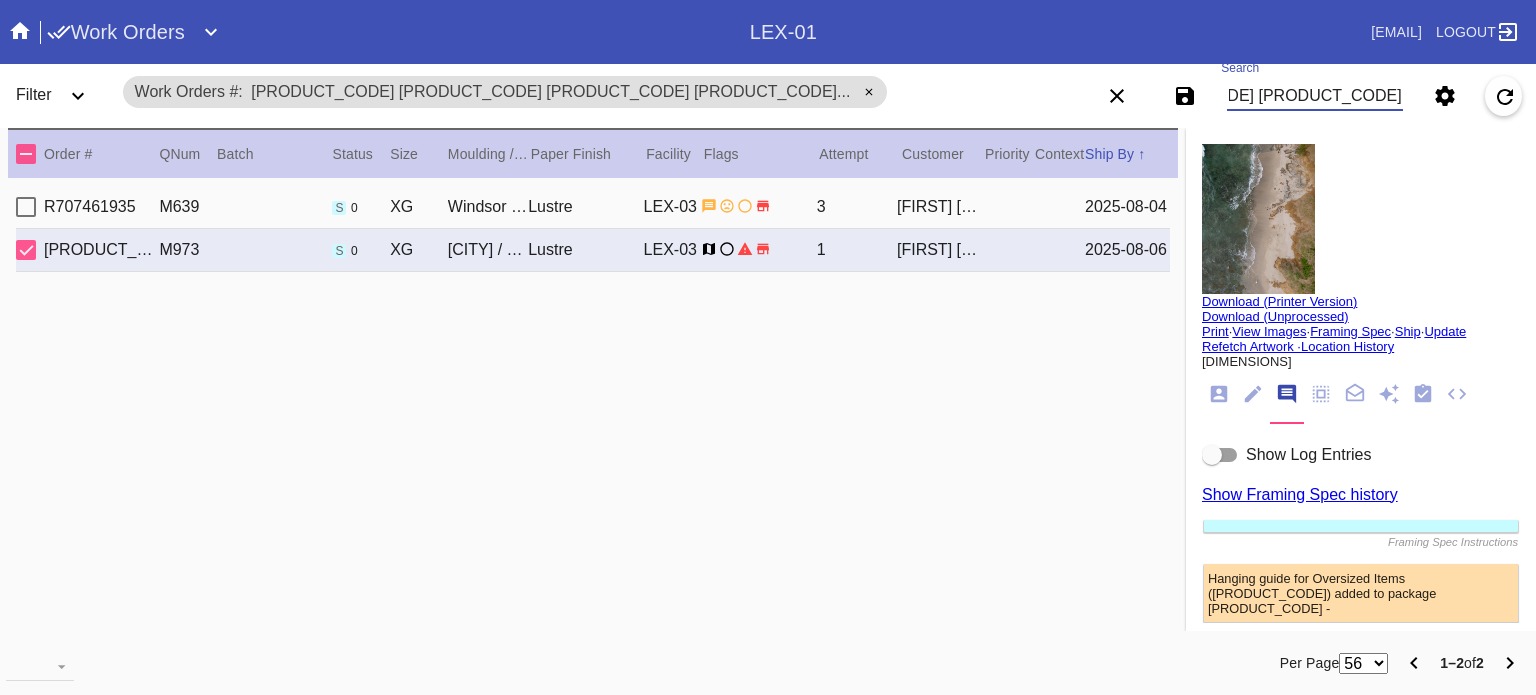 click on "R707461935 M639 s   0 XG Windsor / White Oversized Lustre LEX-03 3 Silvia Lalinde
2025-08-04 R489314703 M973 s   0 XG London / Digital White Oversized Lustre LEX-03 1 Megan Swan
2025-08-06" at bounding box center [593, 412] 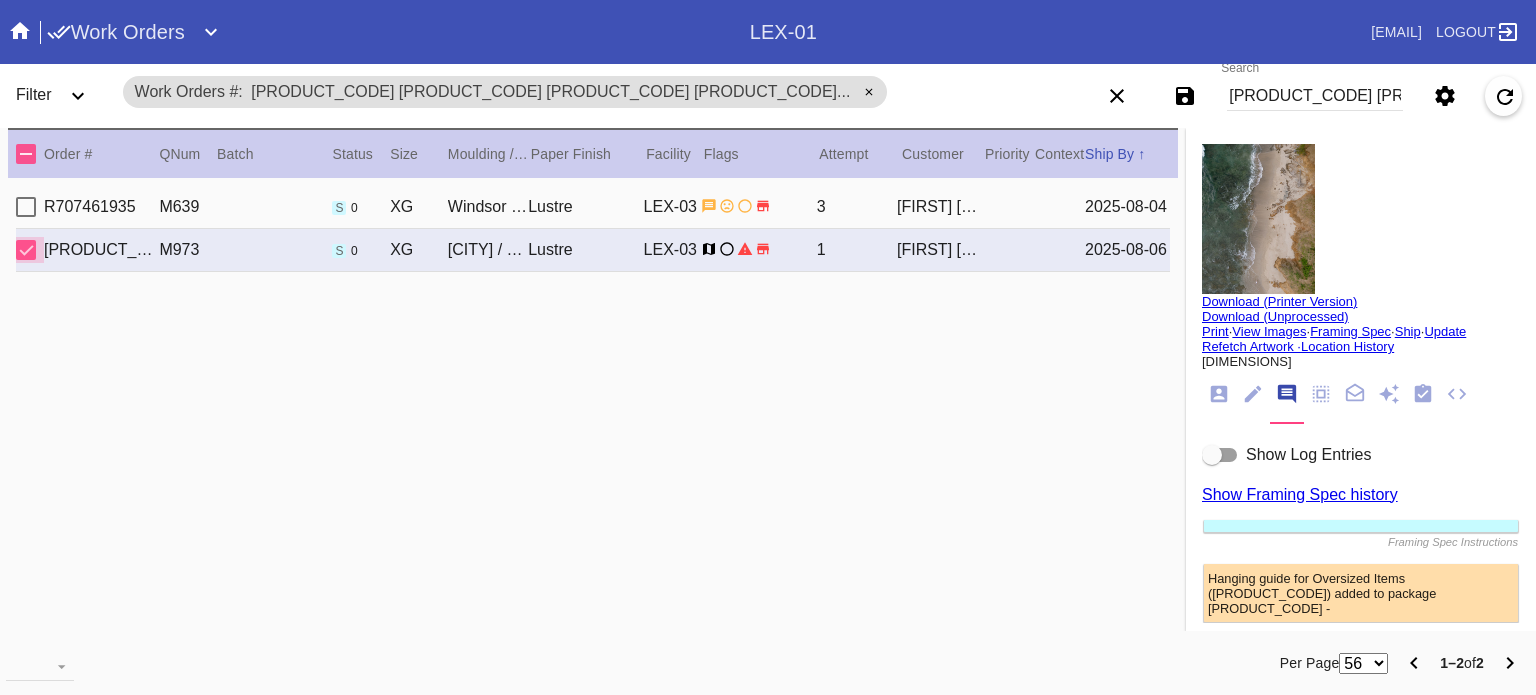 click at bounding box center [26, 250] 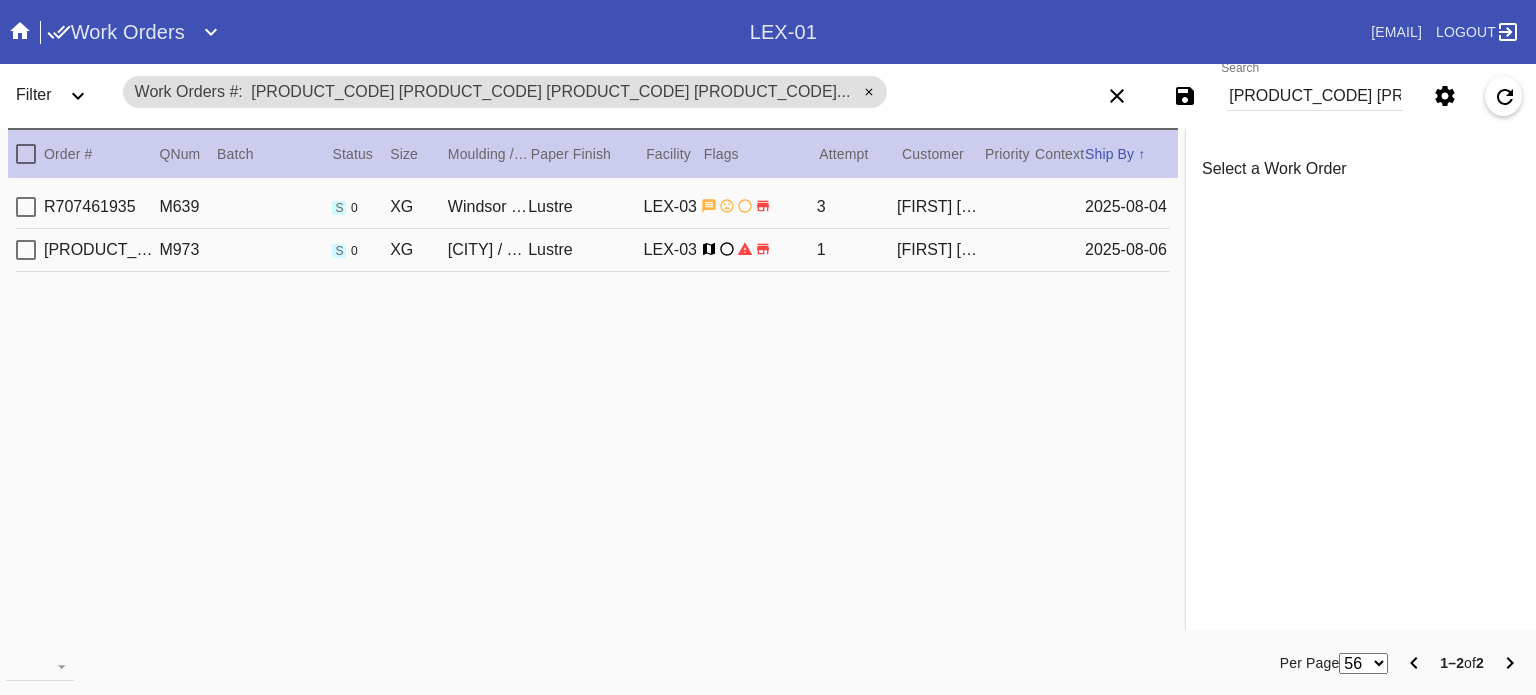 click on "W316591629242224 W515429002808874 L3W288179563353248 L3W381944466053695 L3W602568165247623" at bounding box center [1315, 96] 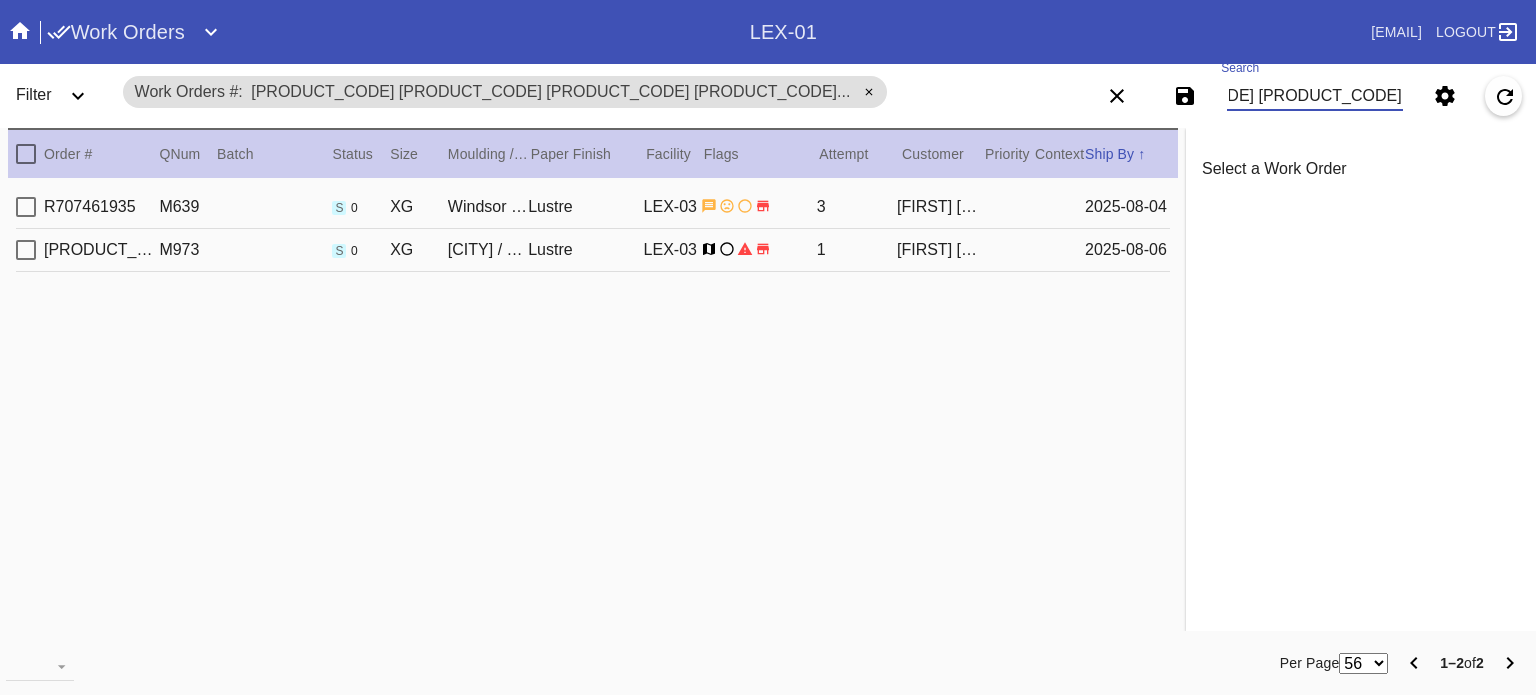 scroll, scrollTop: 0, scrollLeft: 642, axis: horizontal 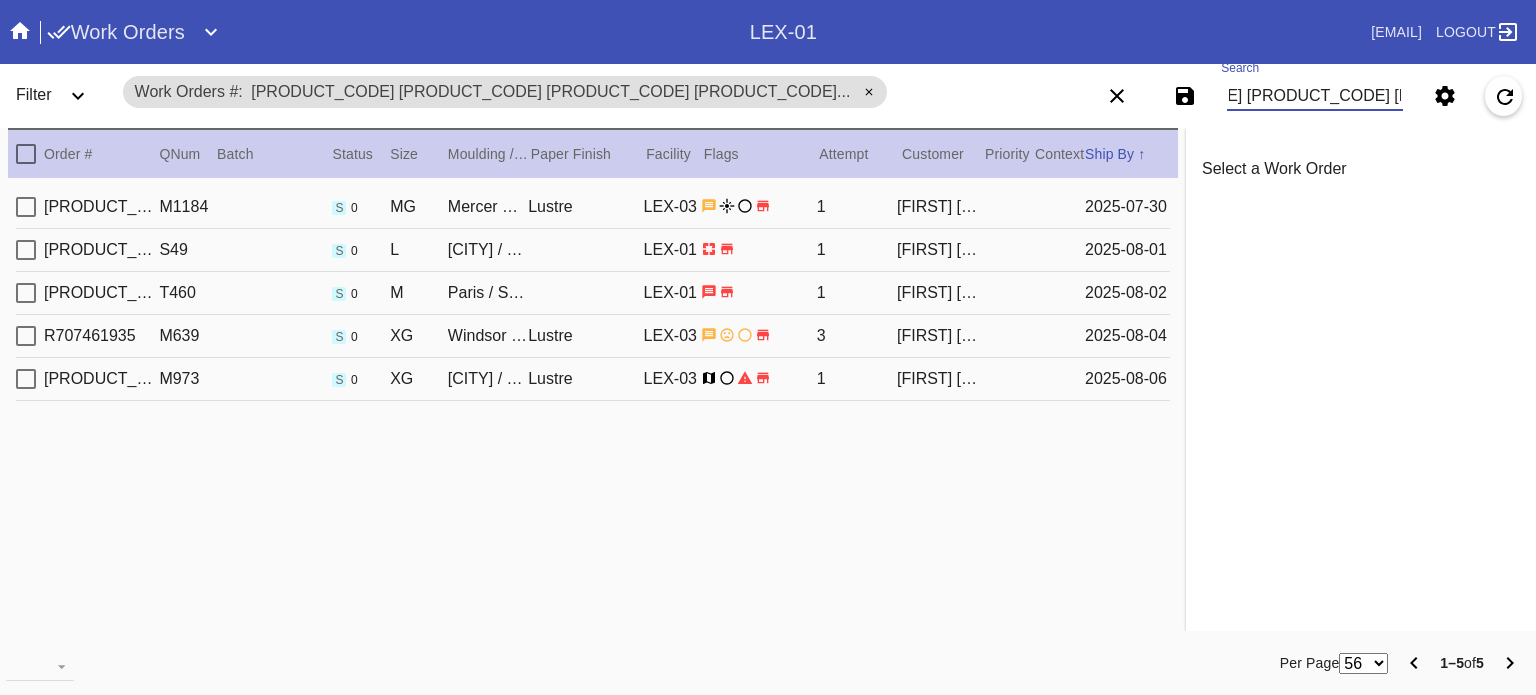 type on "W316591629242224 W515429002808874 W288179563353248 W381944466053695 W602568165247623" 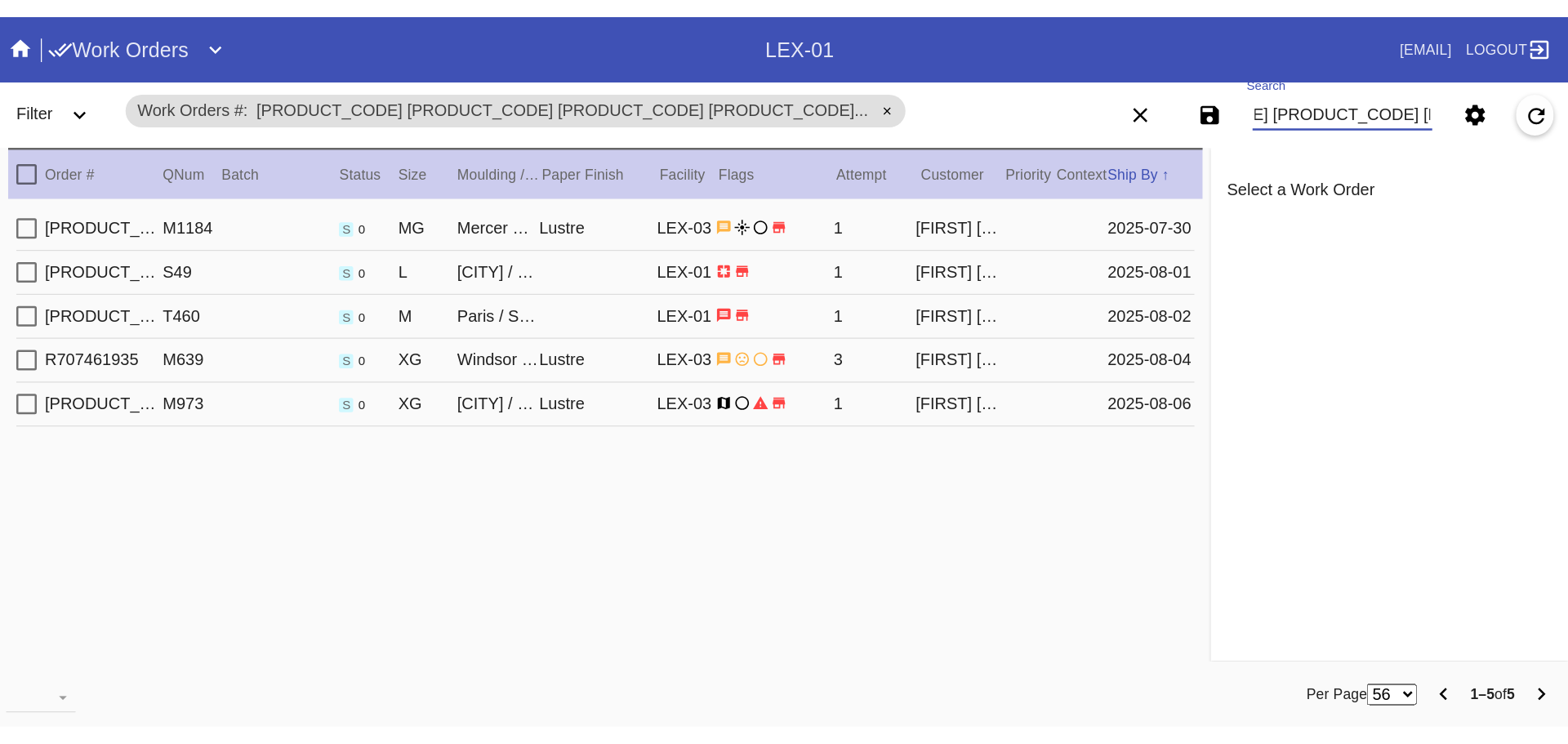 scroll, scrollTop: 0, scrollLeft: 0, axis: both 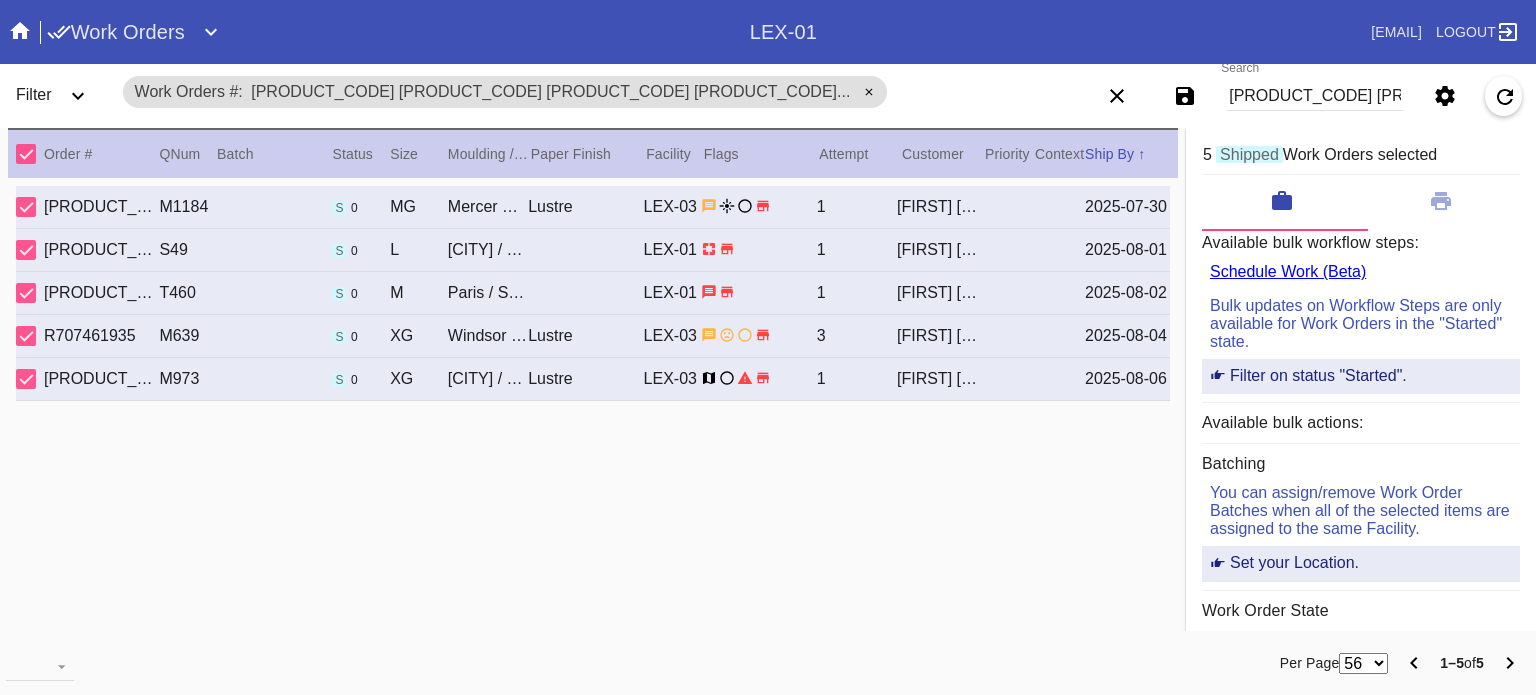 click at bounding box center (26, 154) 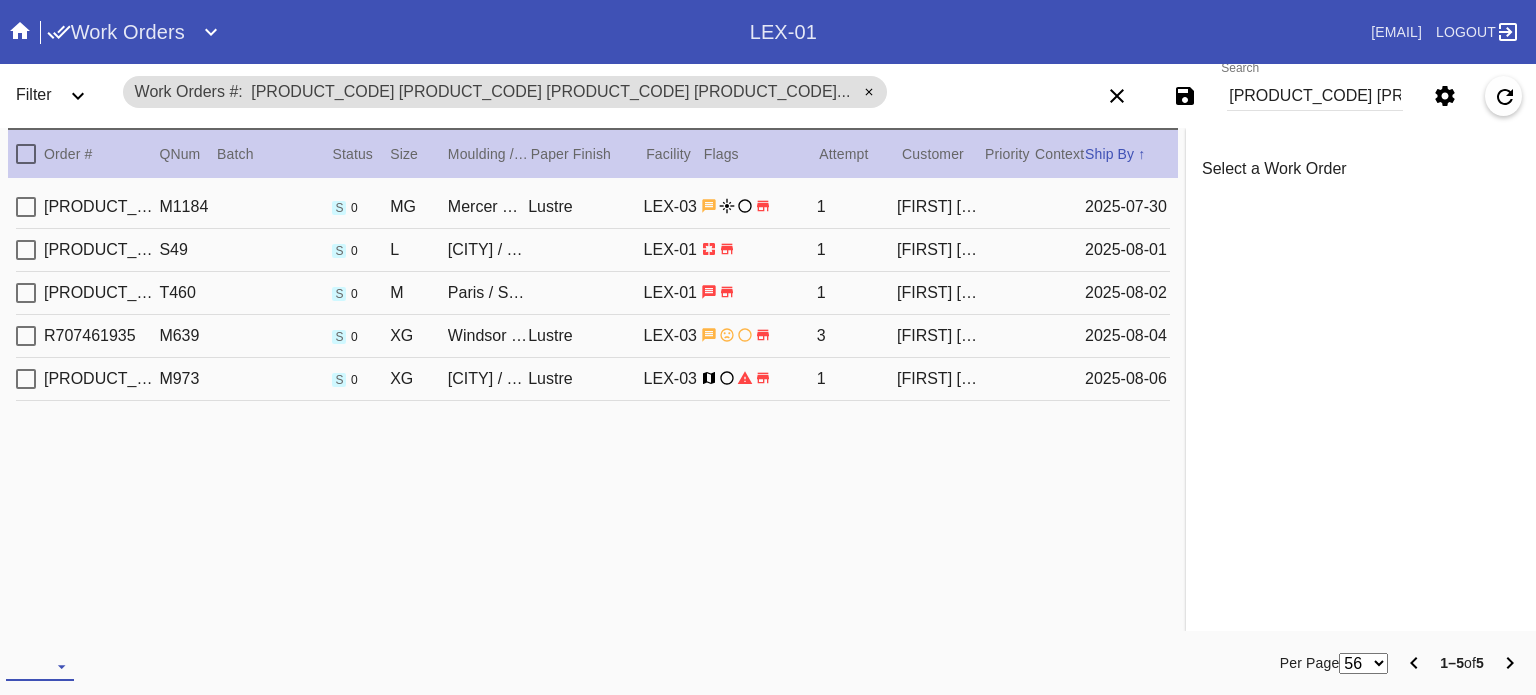 click on "Download... Export All Pages Print Work Orders Frame Labels Frame Labels v2 Mat Labels Moulding Plate Labels Acrylic Labels Foam Labels Foam Data Story Pockets Mini Story Pockets OMGA Data GUNNAR Data FastCAM Data" at bounding box center (40, 666) 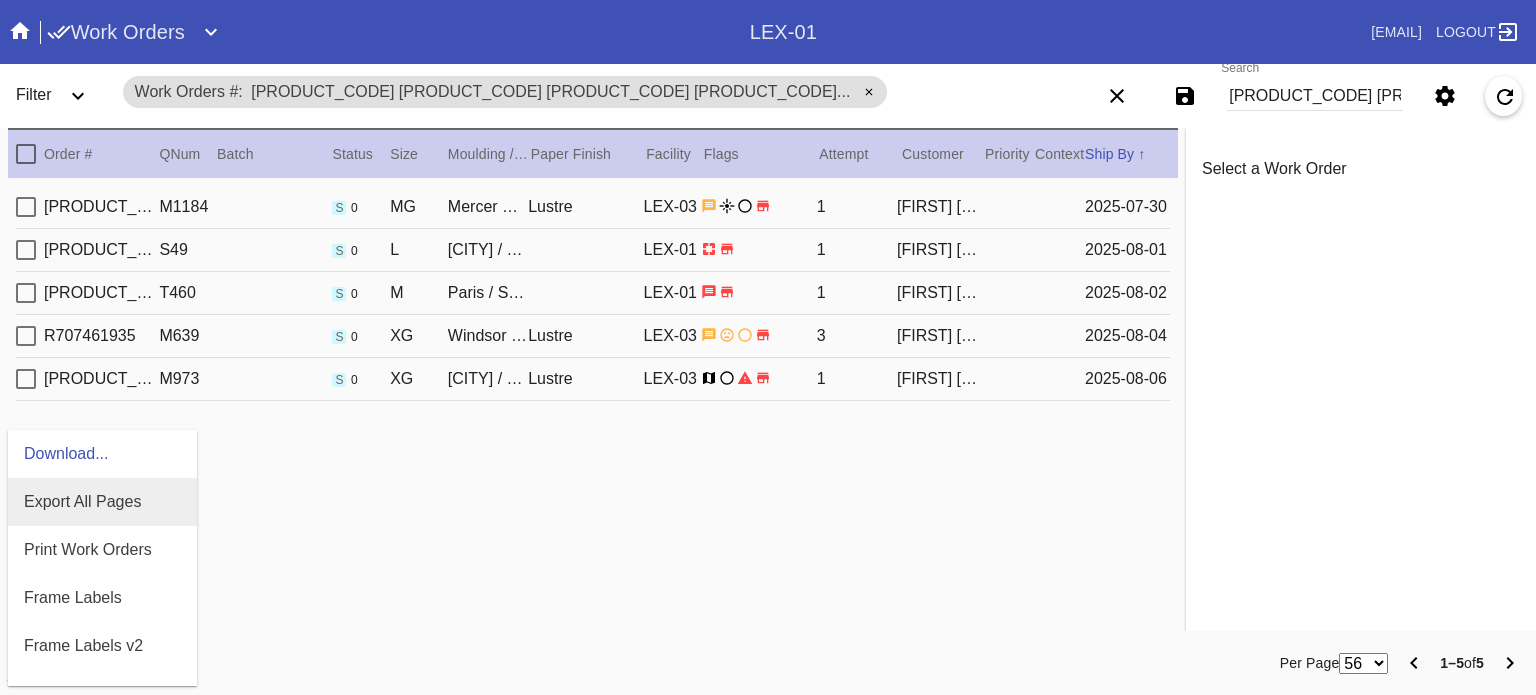 click on "Export All Pages" at bounding box center (82, 501) 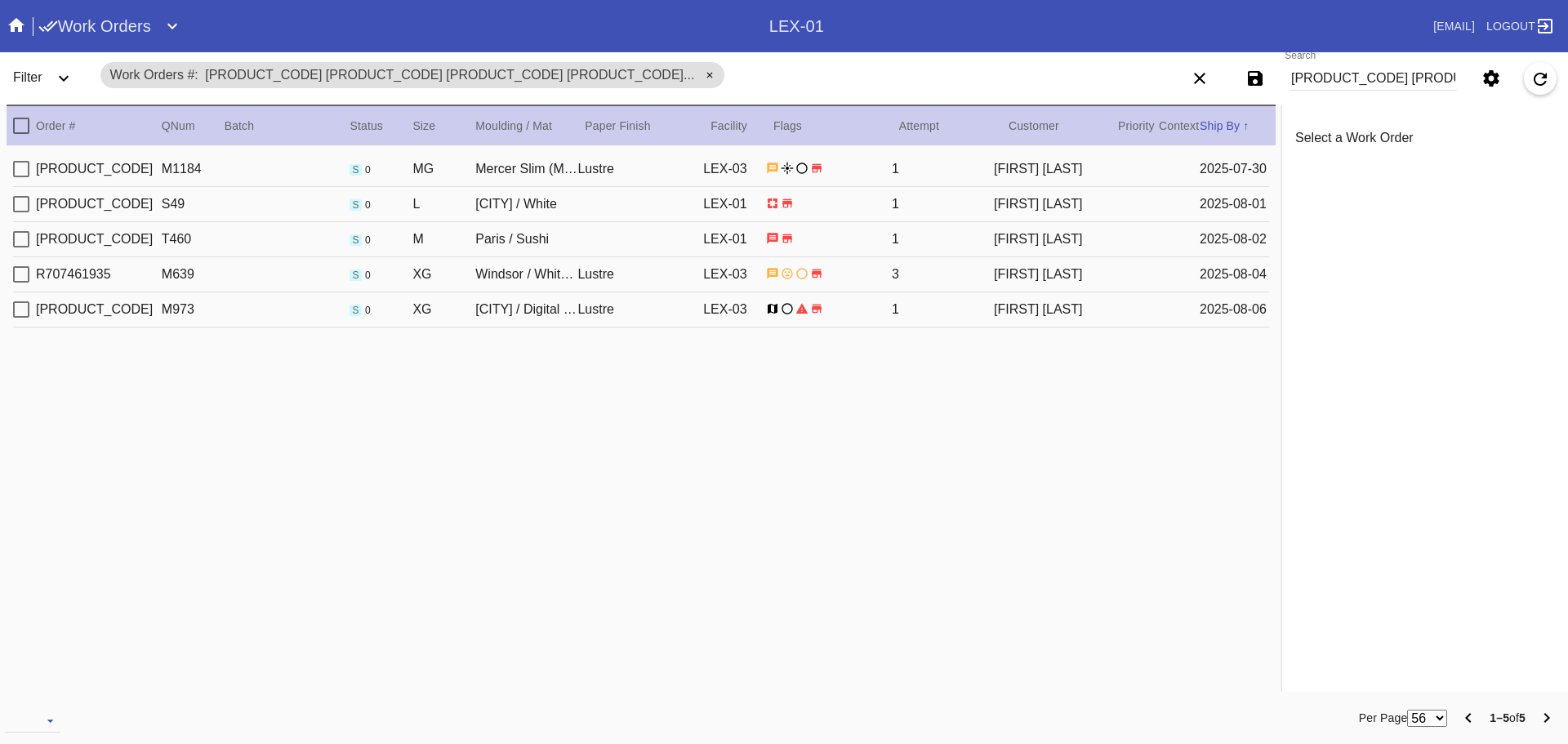 click on "W316591629242224 W515429002808874 W288179563353248 W381944466053695 W602568165247623" at bounding box center [1373, 78] 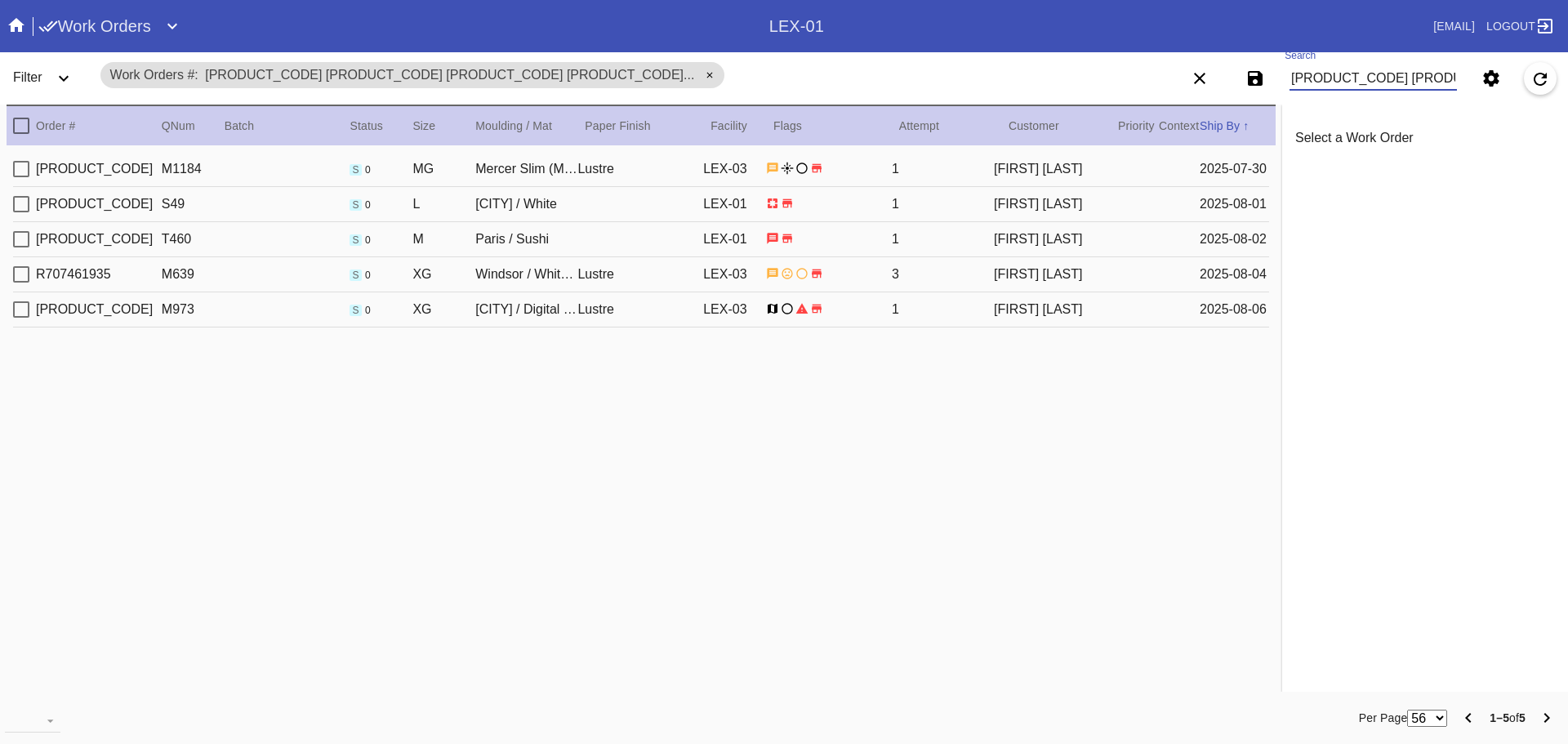 click on "W316591629242224 W515429002808874 W288179563353248 W381944466053695 W602568165247623" at bounding box center [1373, 78] 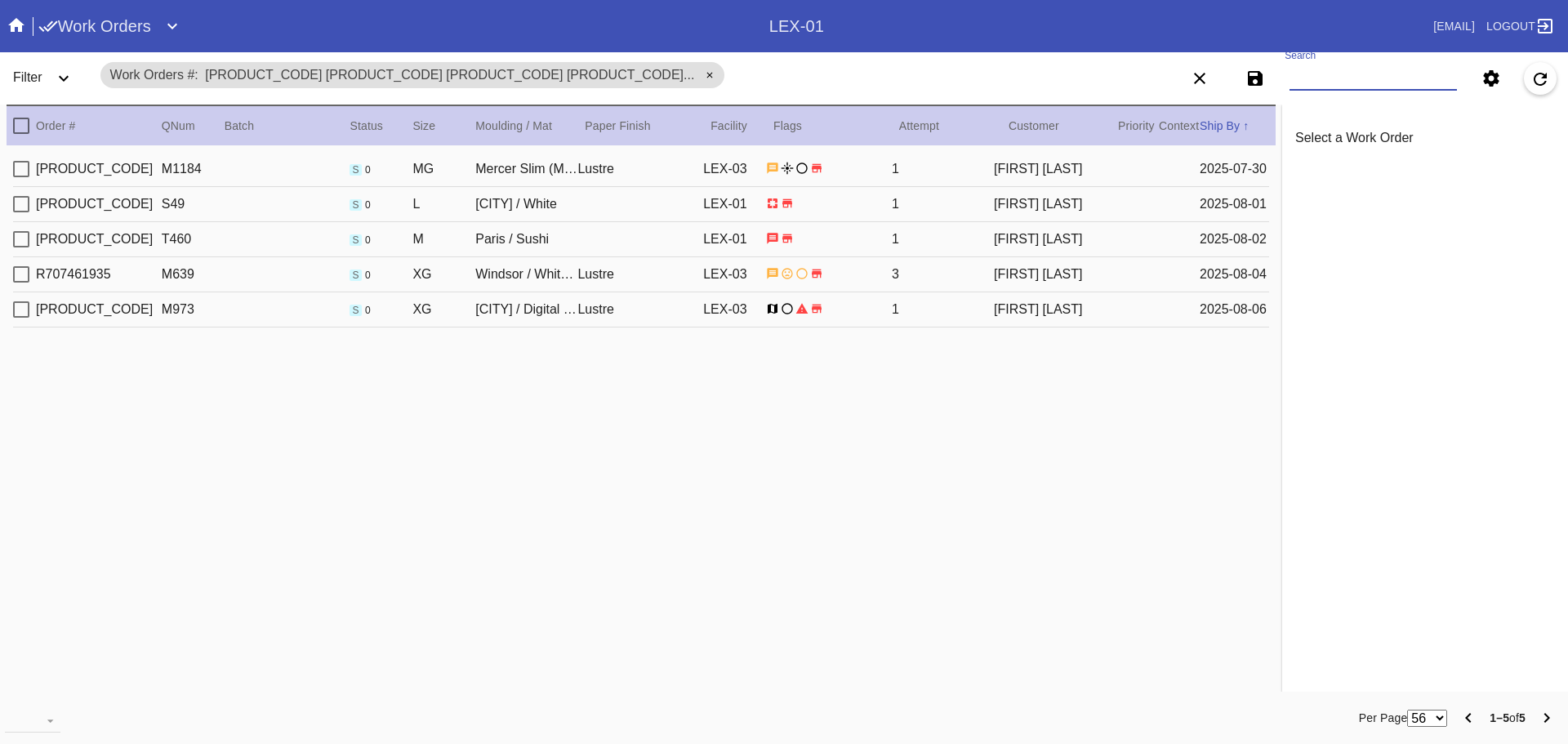paste on "W783758822906833" 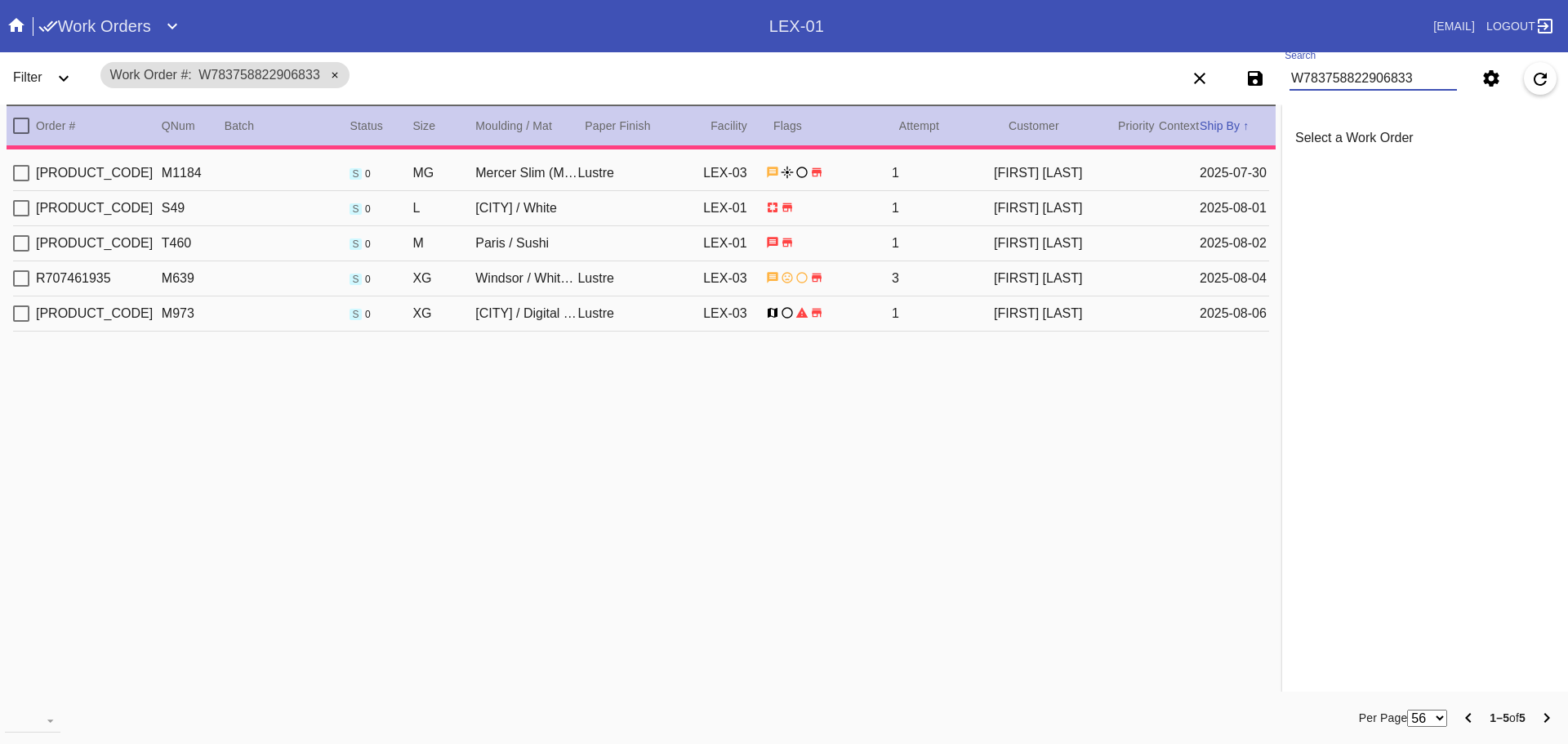 type on "Mat file can be found in O:>Zund>Willie>Custom Mats folder." 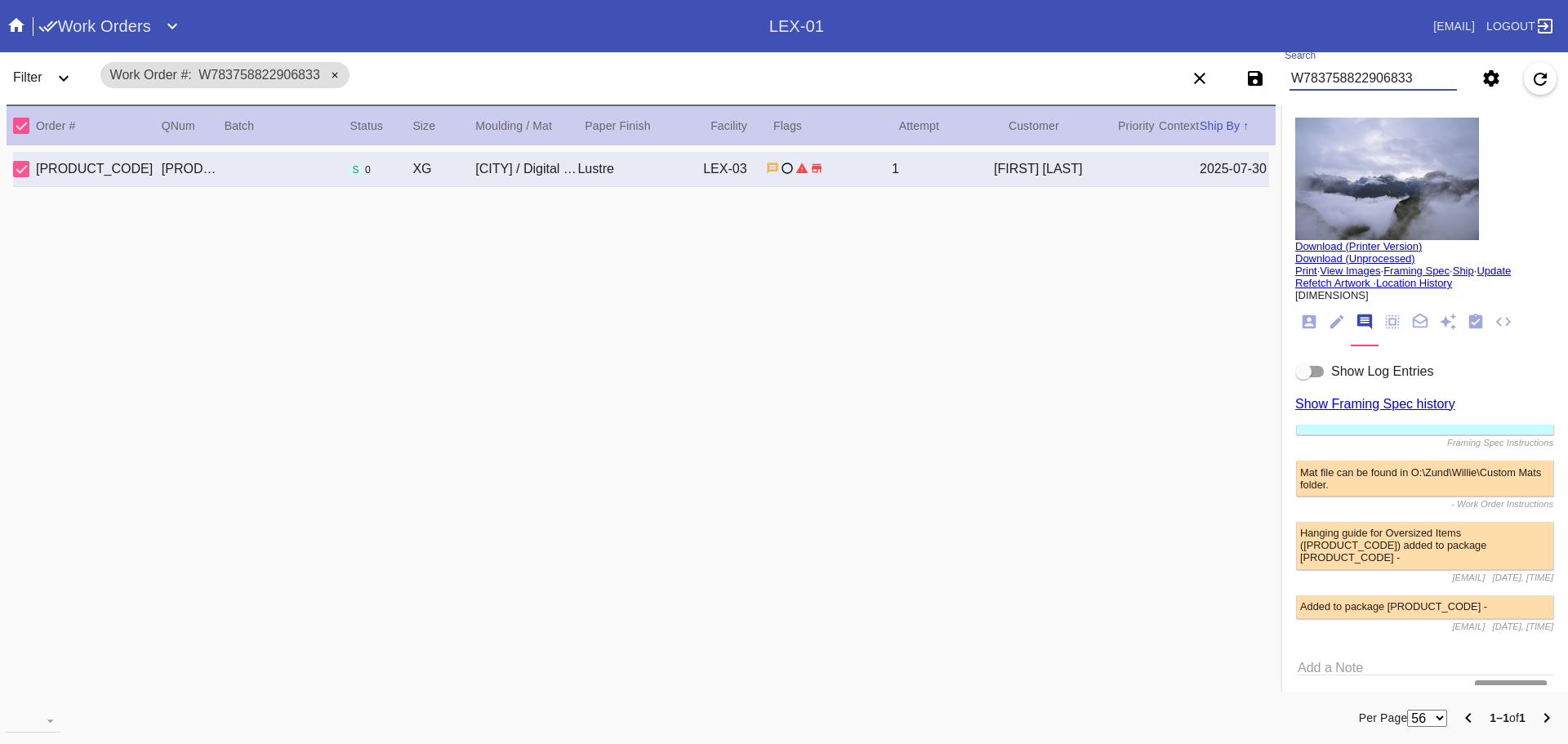 type on "W783758822906833" 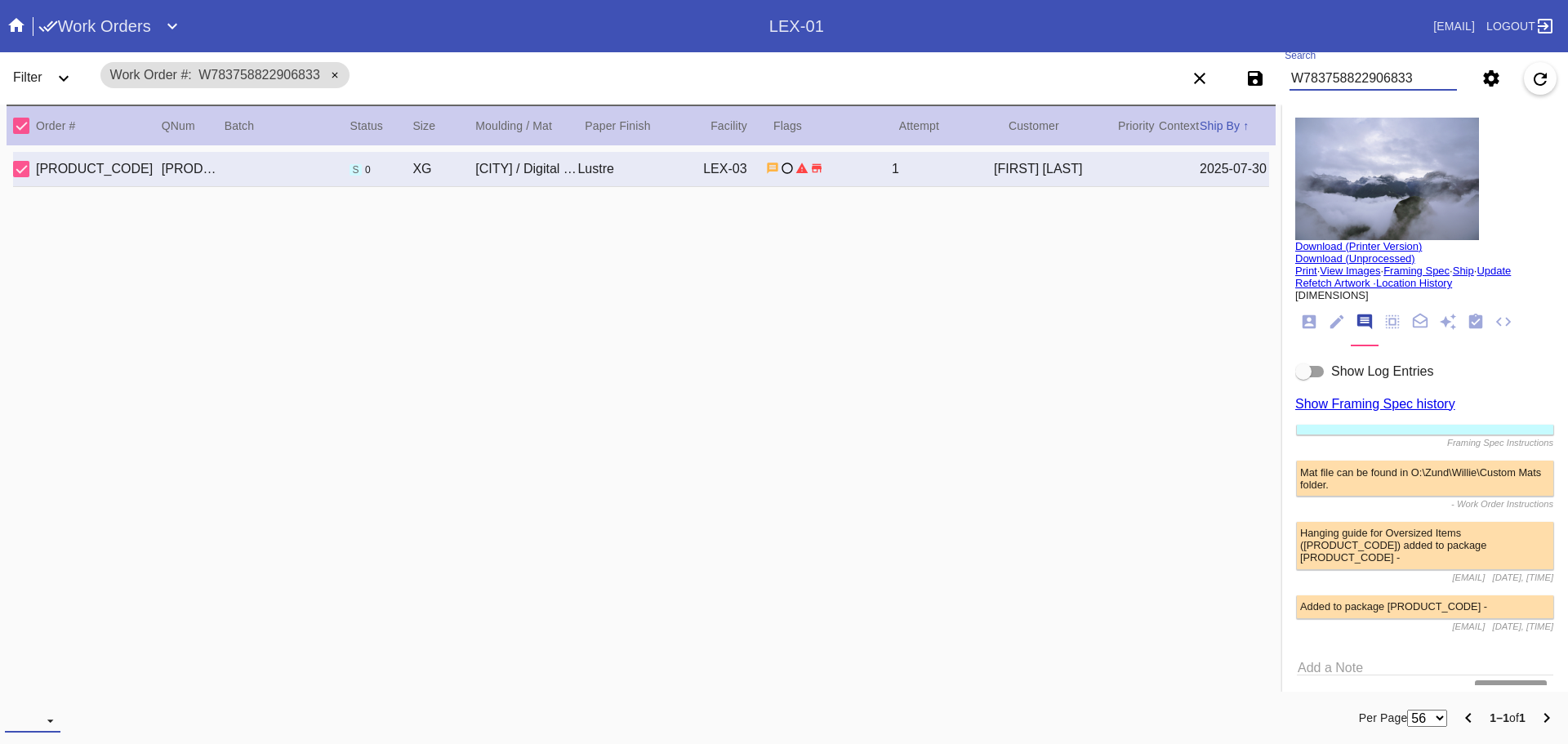 click at bounding box center [33, 720] 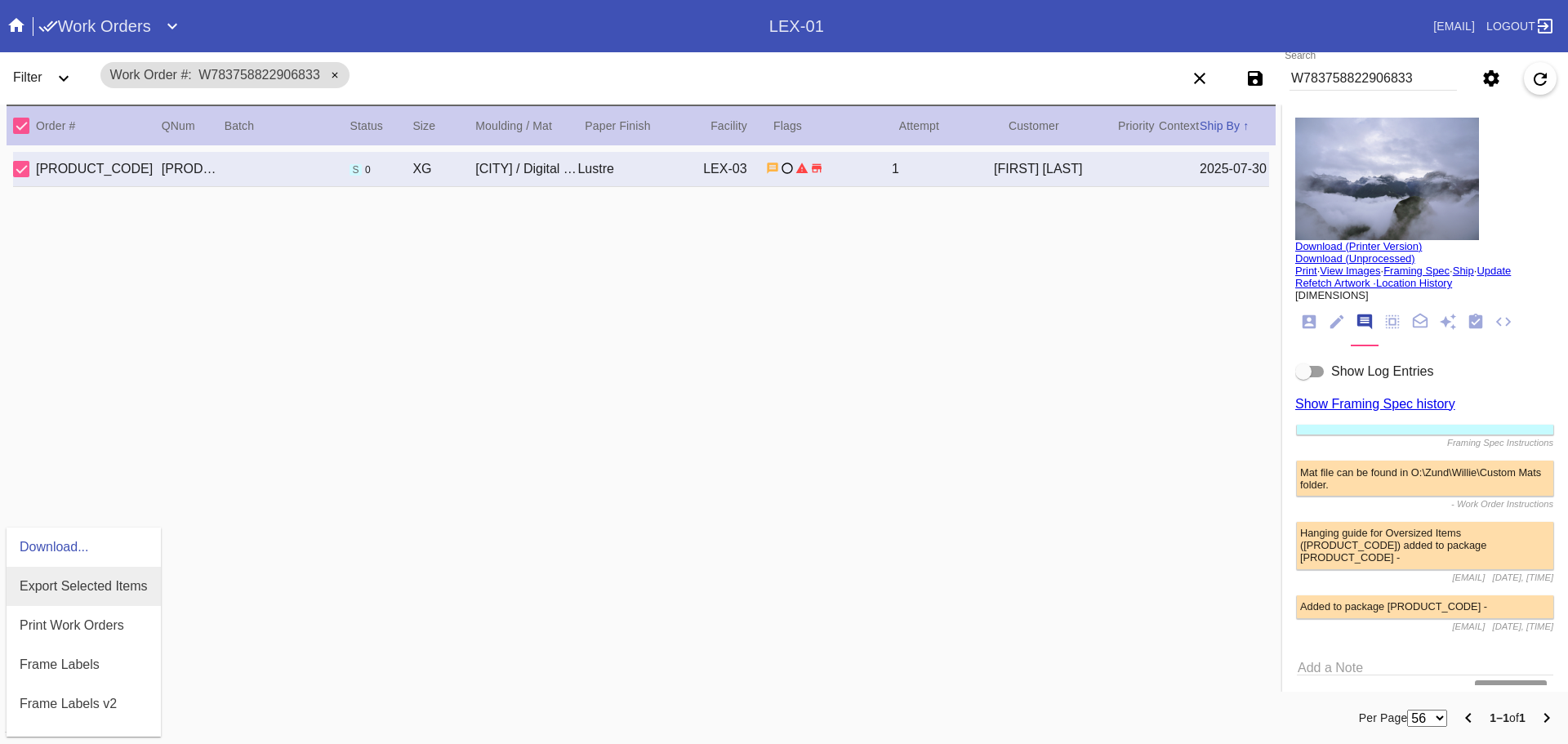 click on "Export Selected Items" at bounding box center [83, 586] 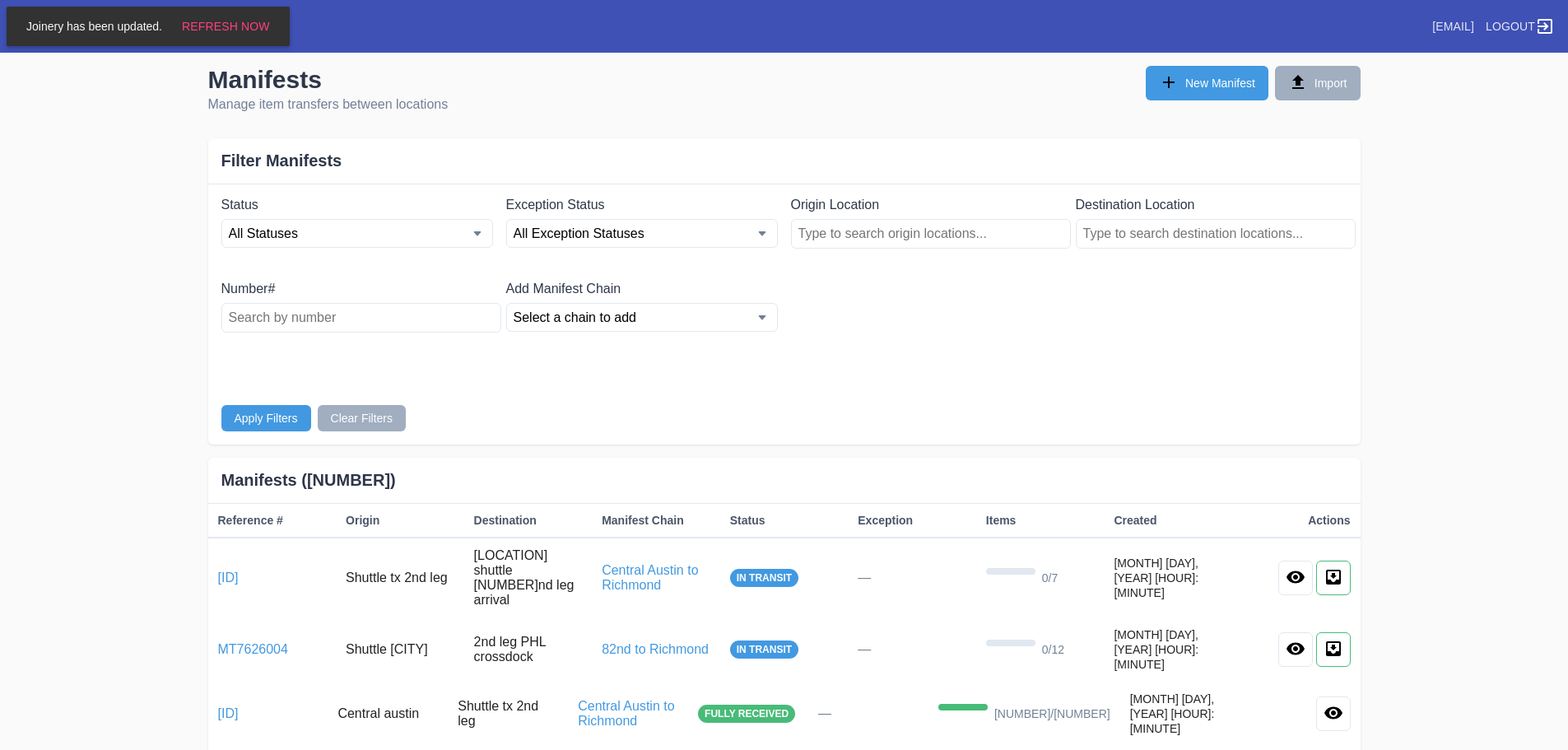 scroll, scrollTop: 0, scrollLeft: 0, axis: both 